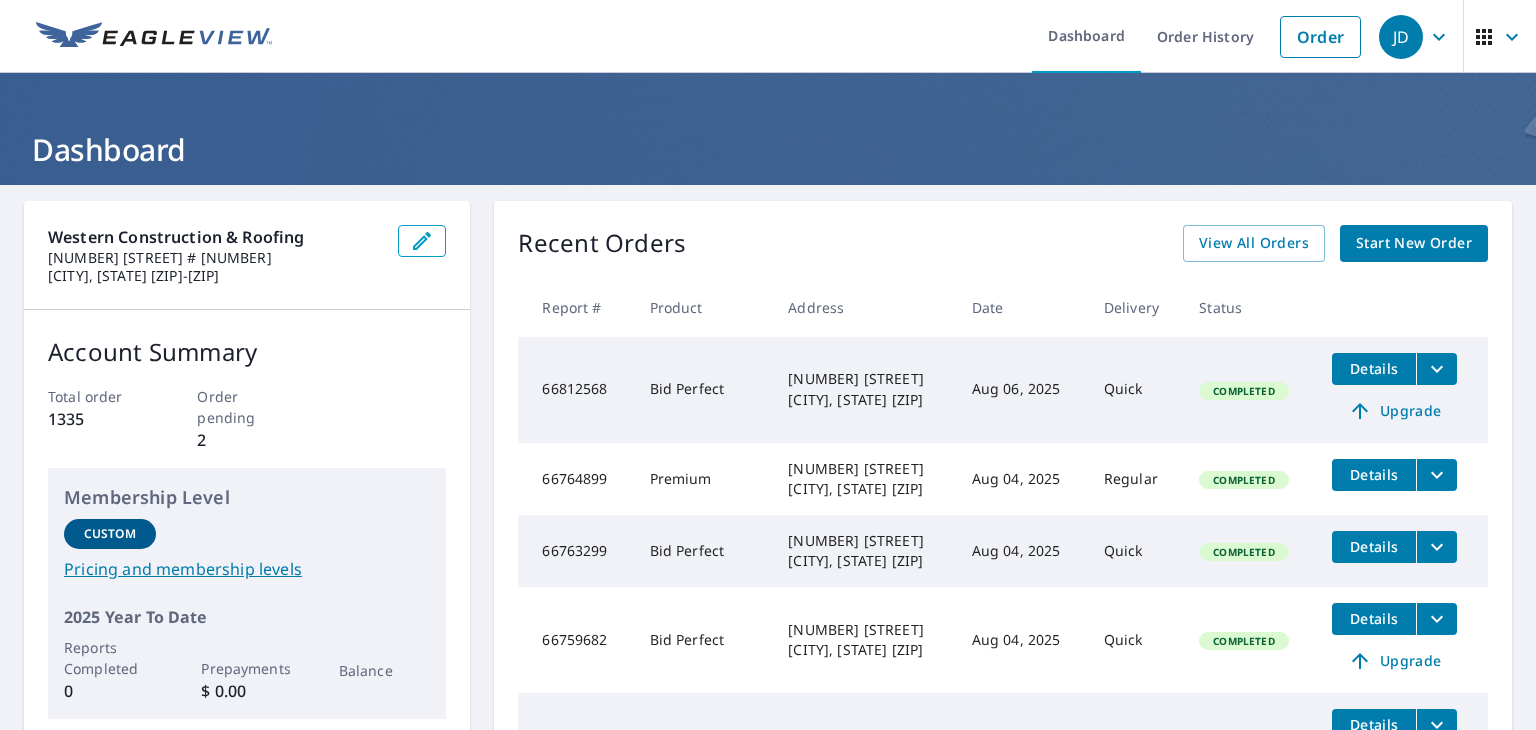 scroll, scrollTop: 0, scrollLeft: 0, axis: both 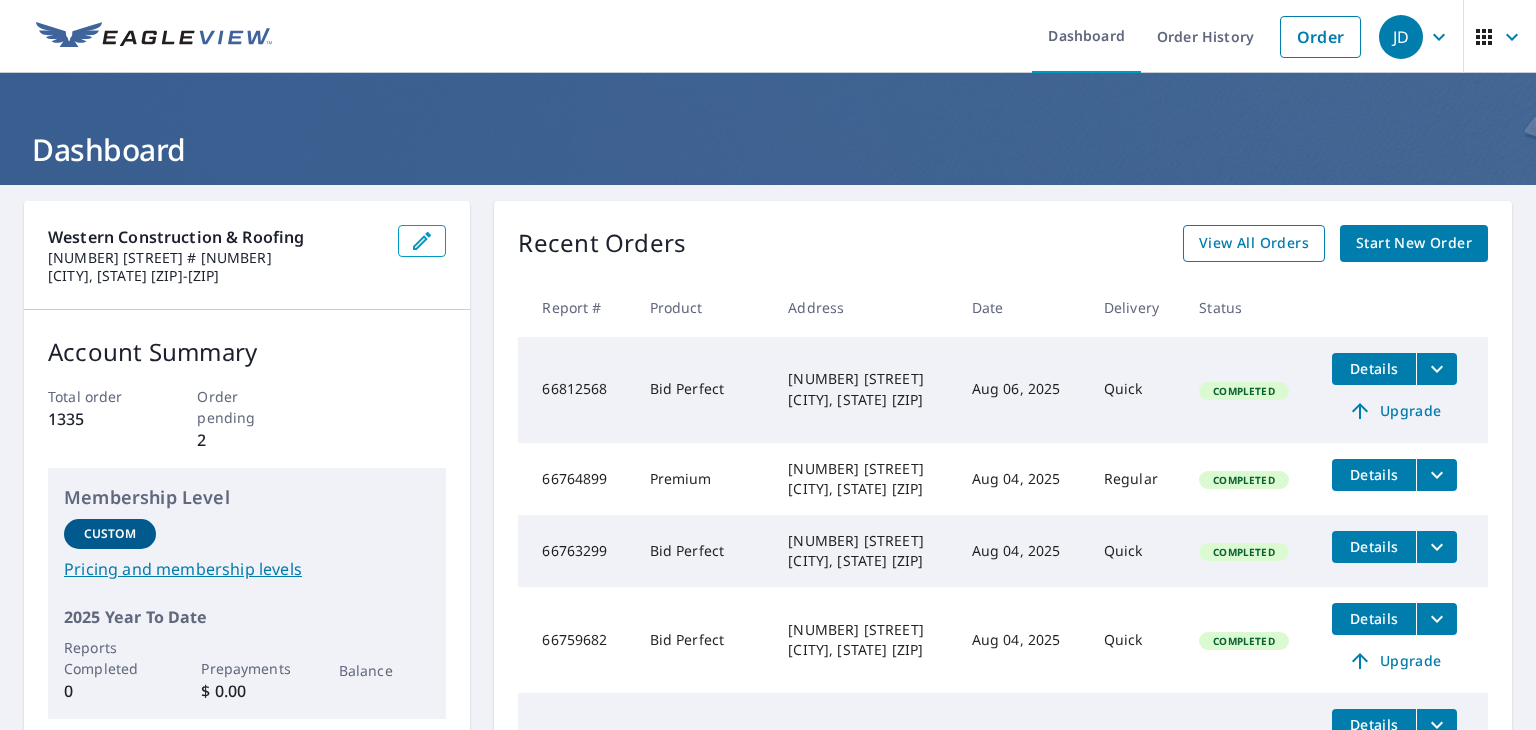 click on "View All Orders" at bounding box center [1254, 243] 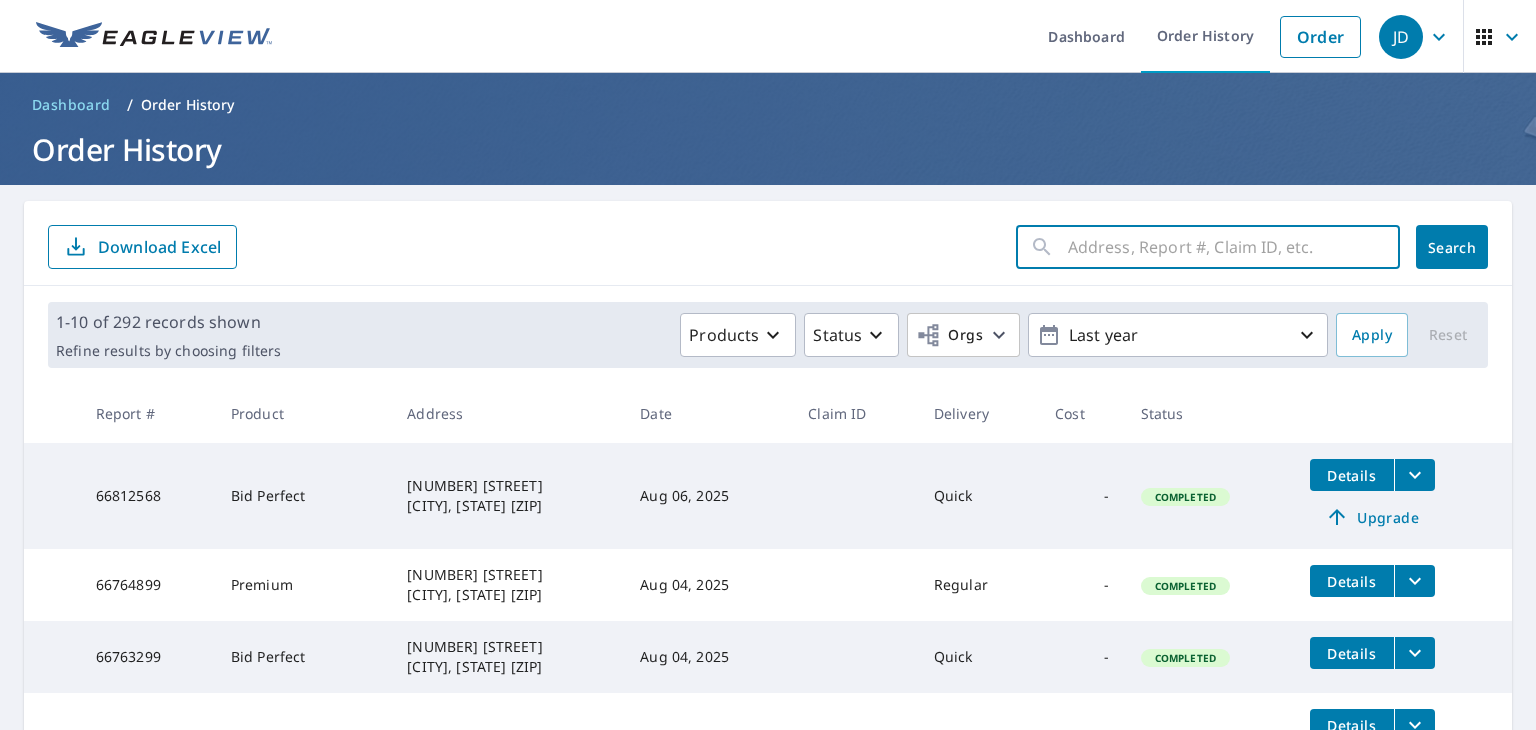 click at bounding box center (1234, 247) 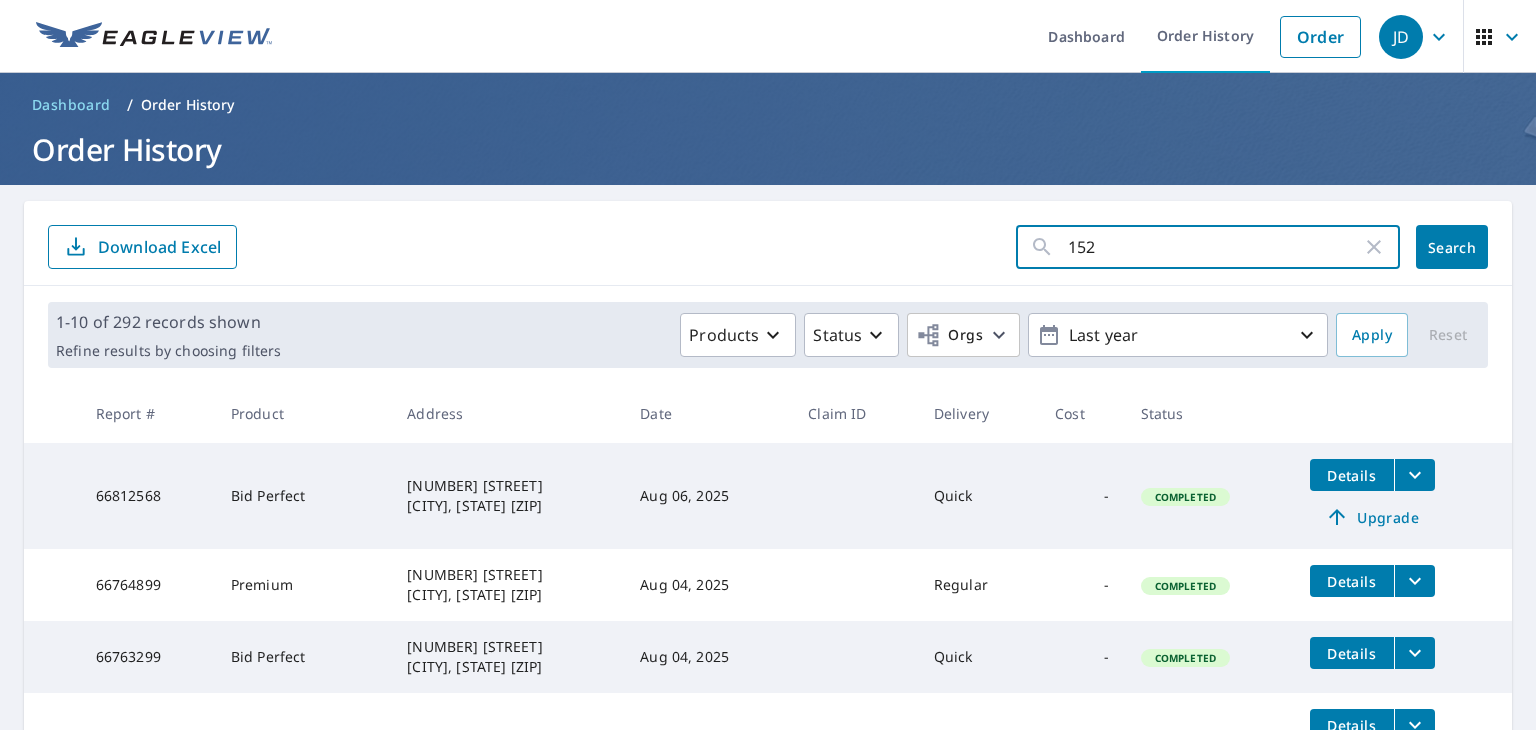 type on "1525" 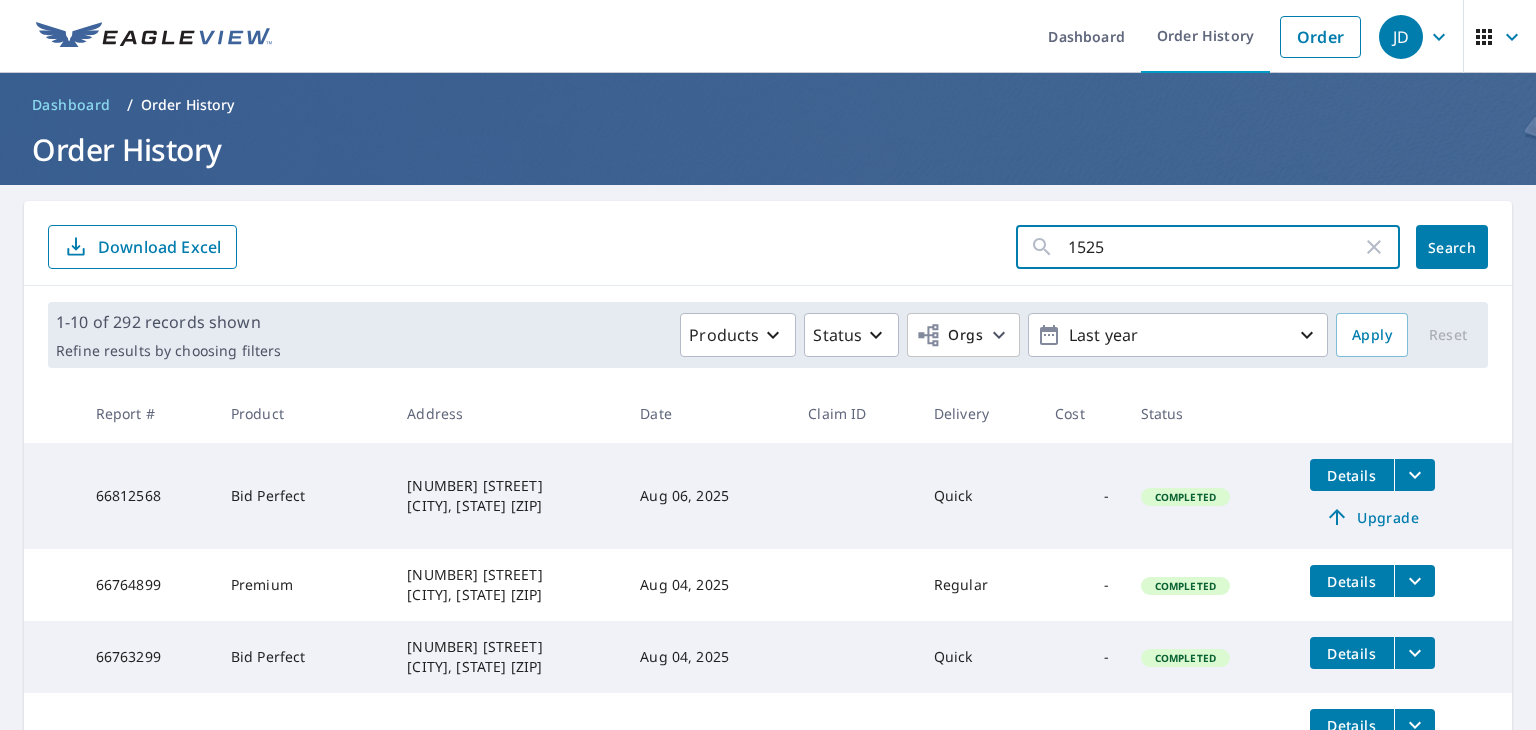 click on "Search" 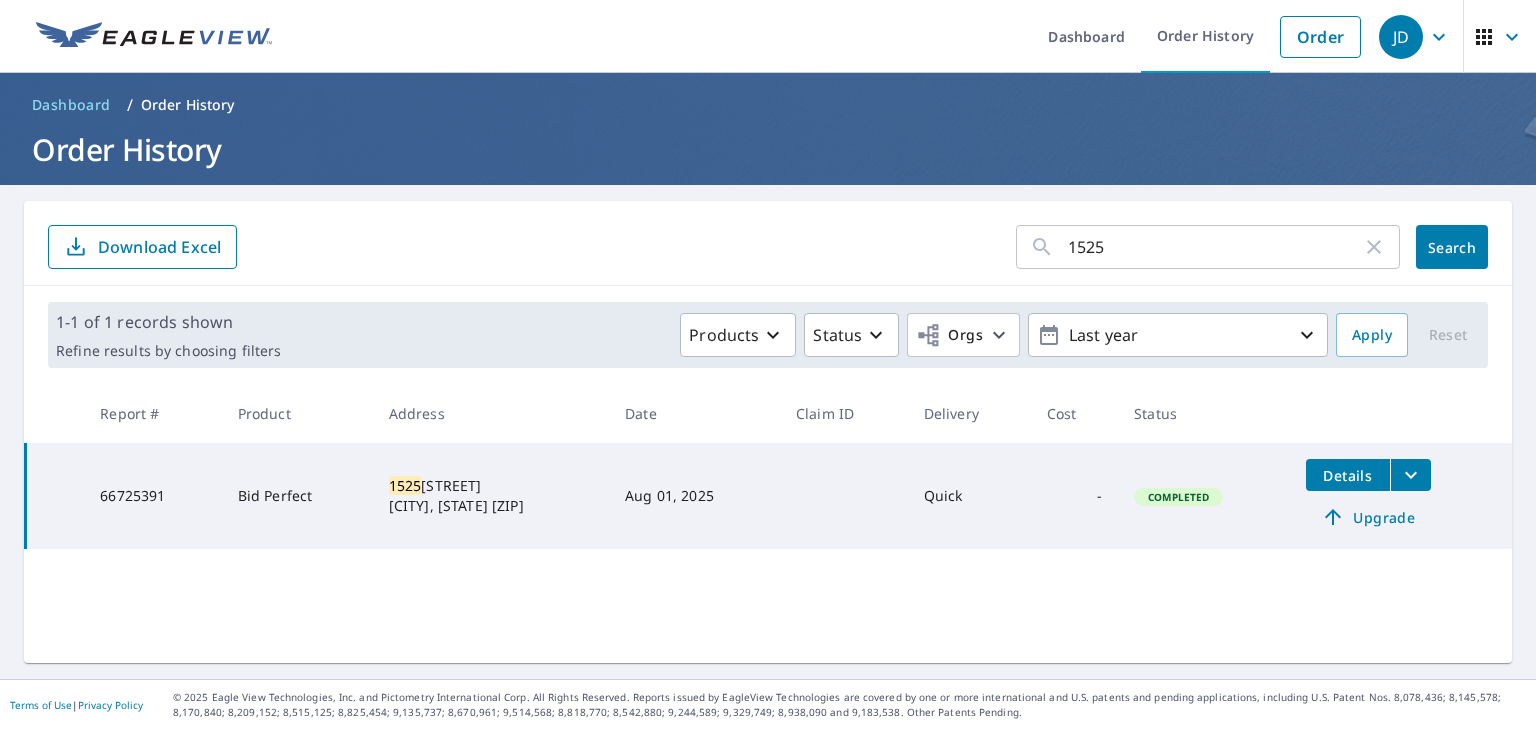 click on "1525  E Twistwood Dr
Hayden, ID 83835" at bounding box center [491, 496] 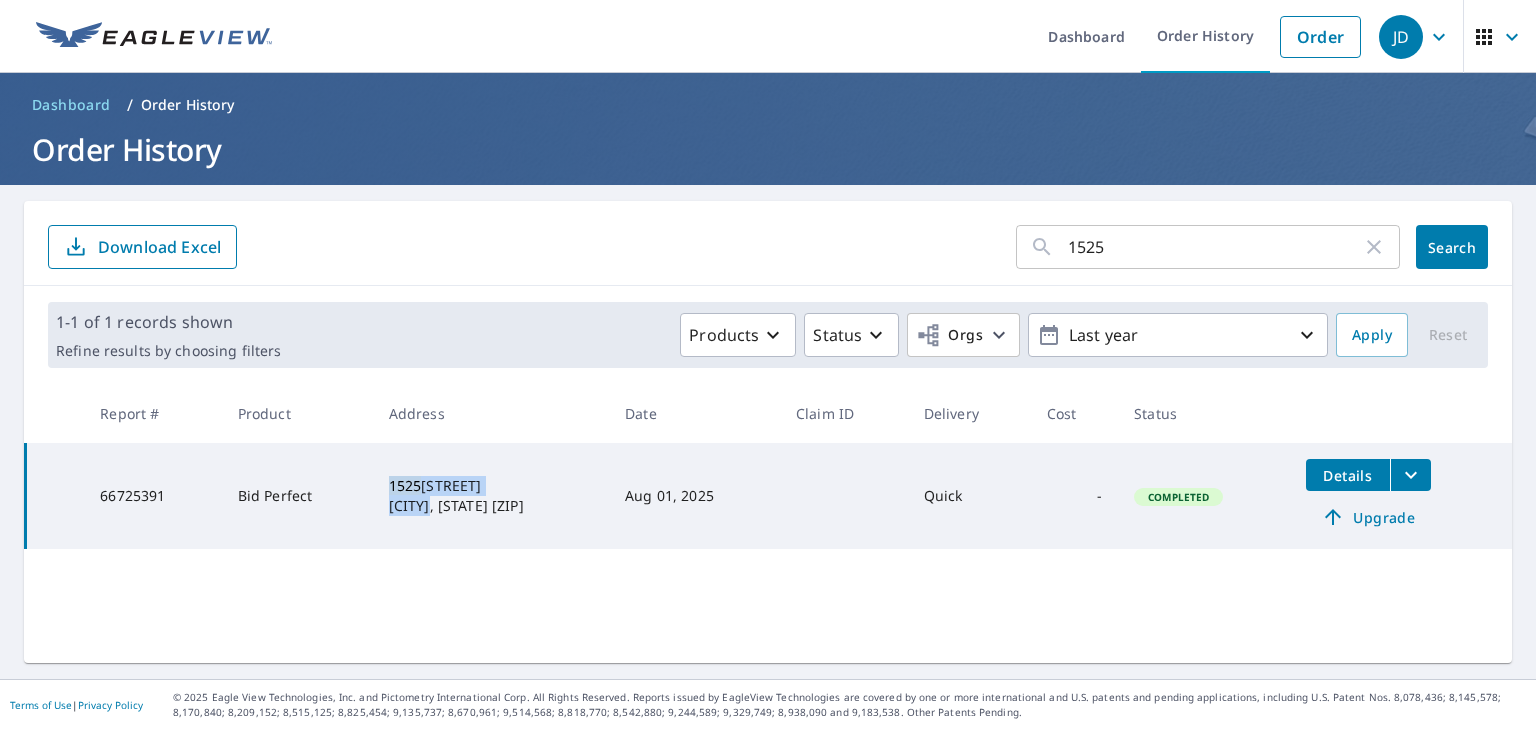drag, startPoint x: 384, startPoint y: 485, endPoint x: 524, endPoint y: 485, distance: 140 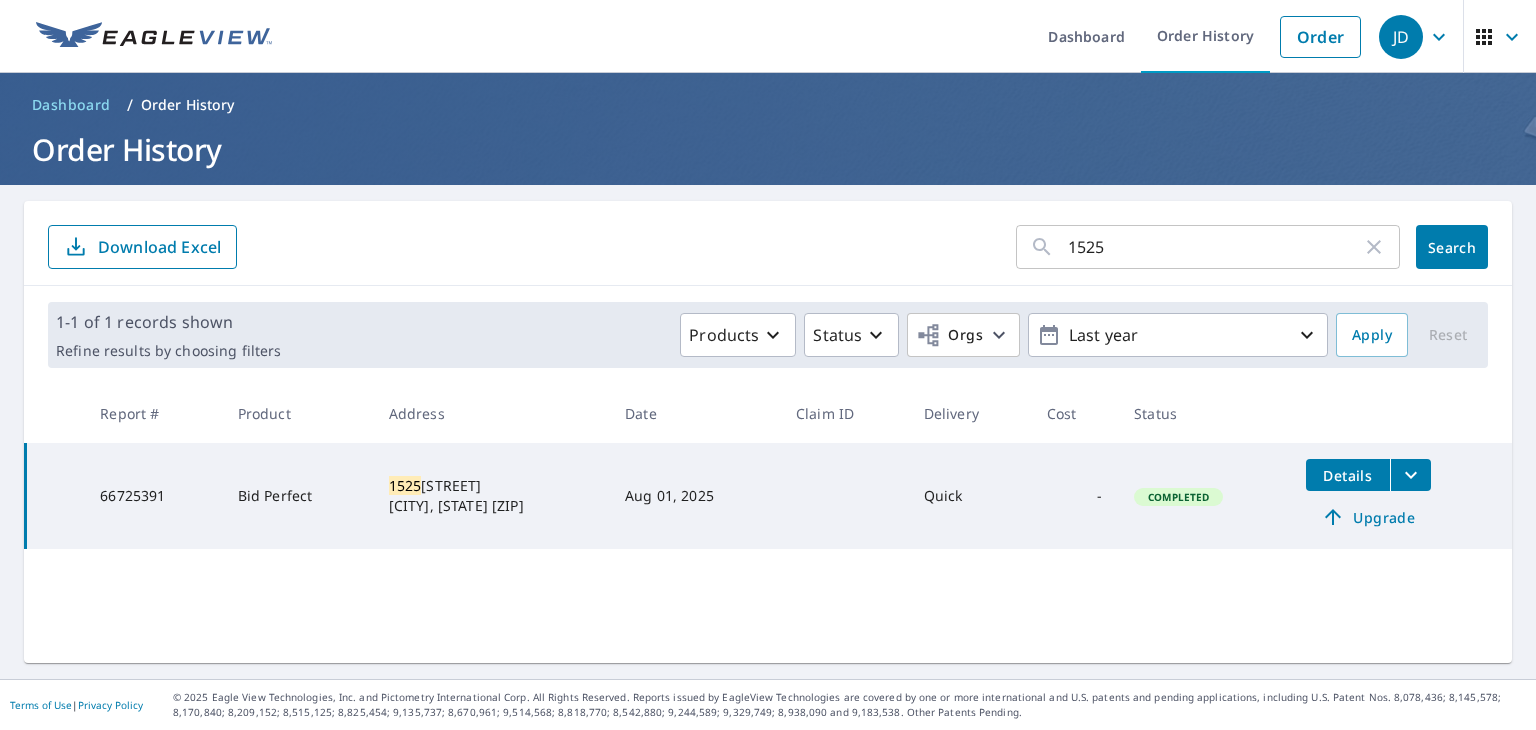 click on "1525 ​ Search Download Excel 1-1 of 1 records shown Refine results by choosing filters Products Status Orgs Last year Apply Reset Report # Product Address Date Claim ID Delivery Cost Status 66725391 Bid Perfect 1525  E Twistwood Dr
Hayden, ID 83835 Aug 01, 2025 Quick - Completed Details Upgrade" at bounding box center (768, 432) 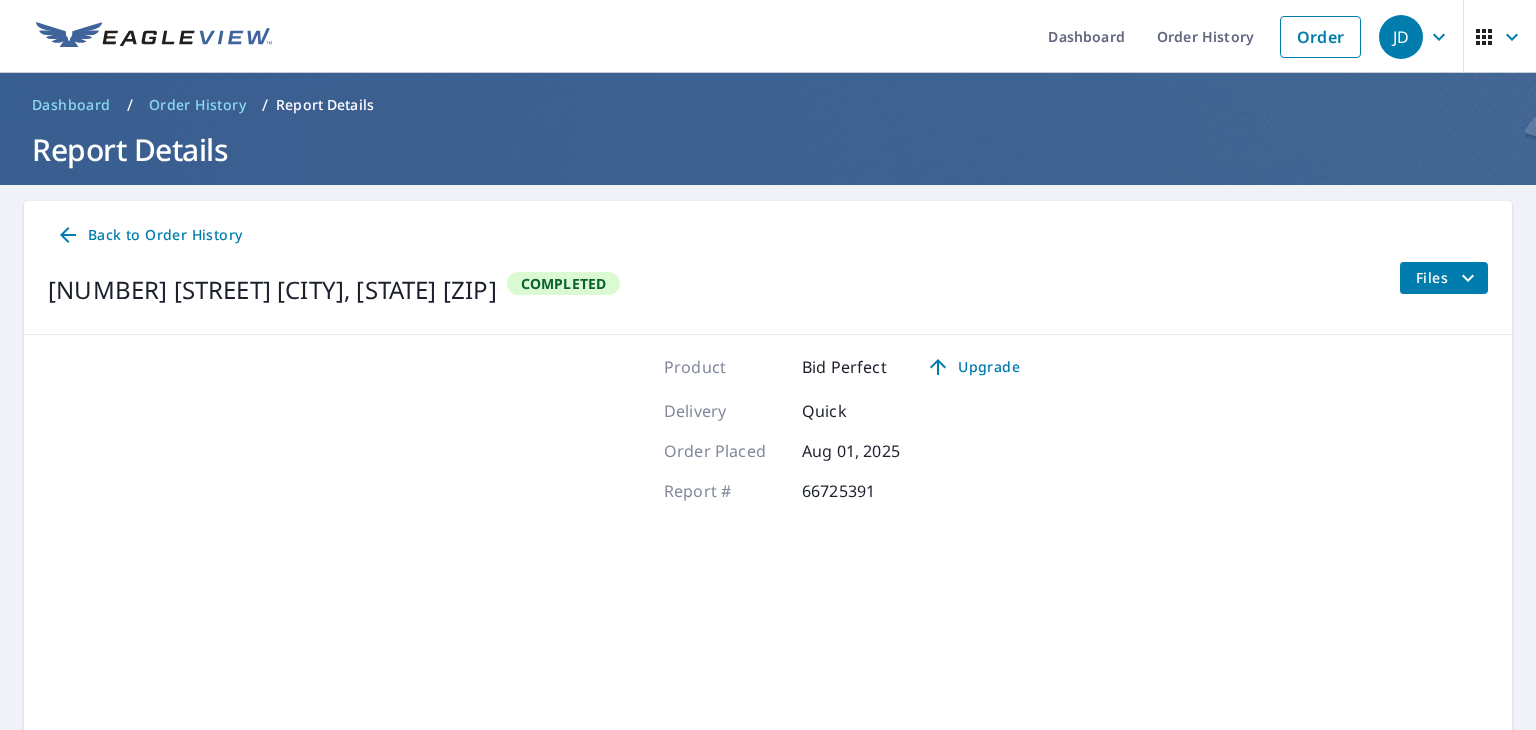 click 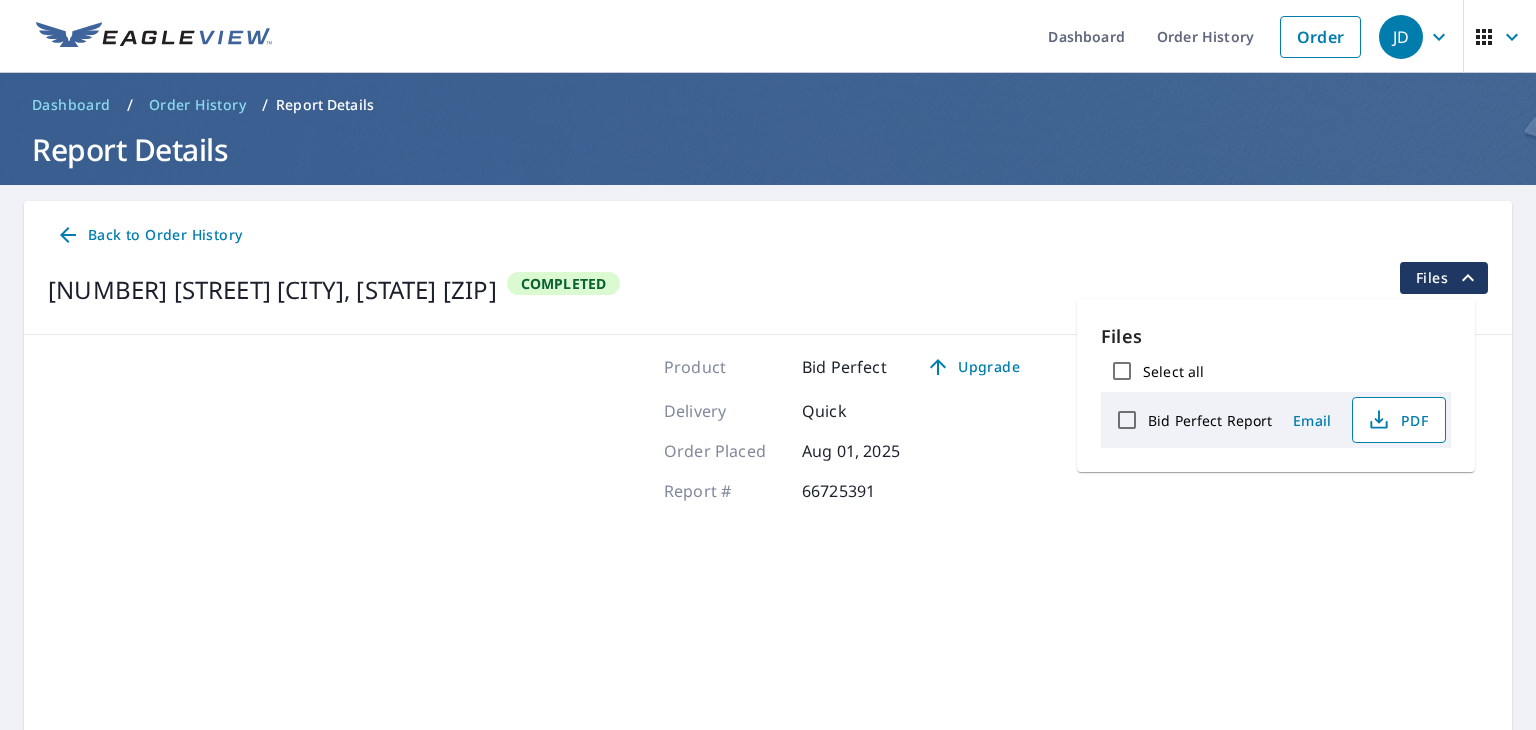 click on "PDF" at bounding box center (1397, 420) 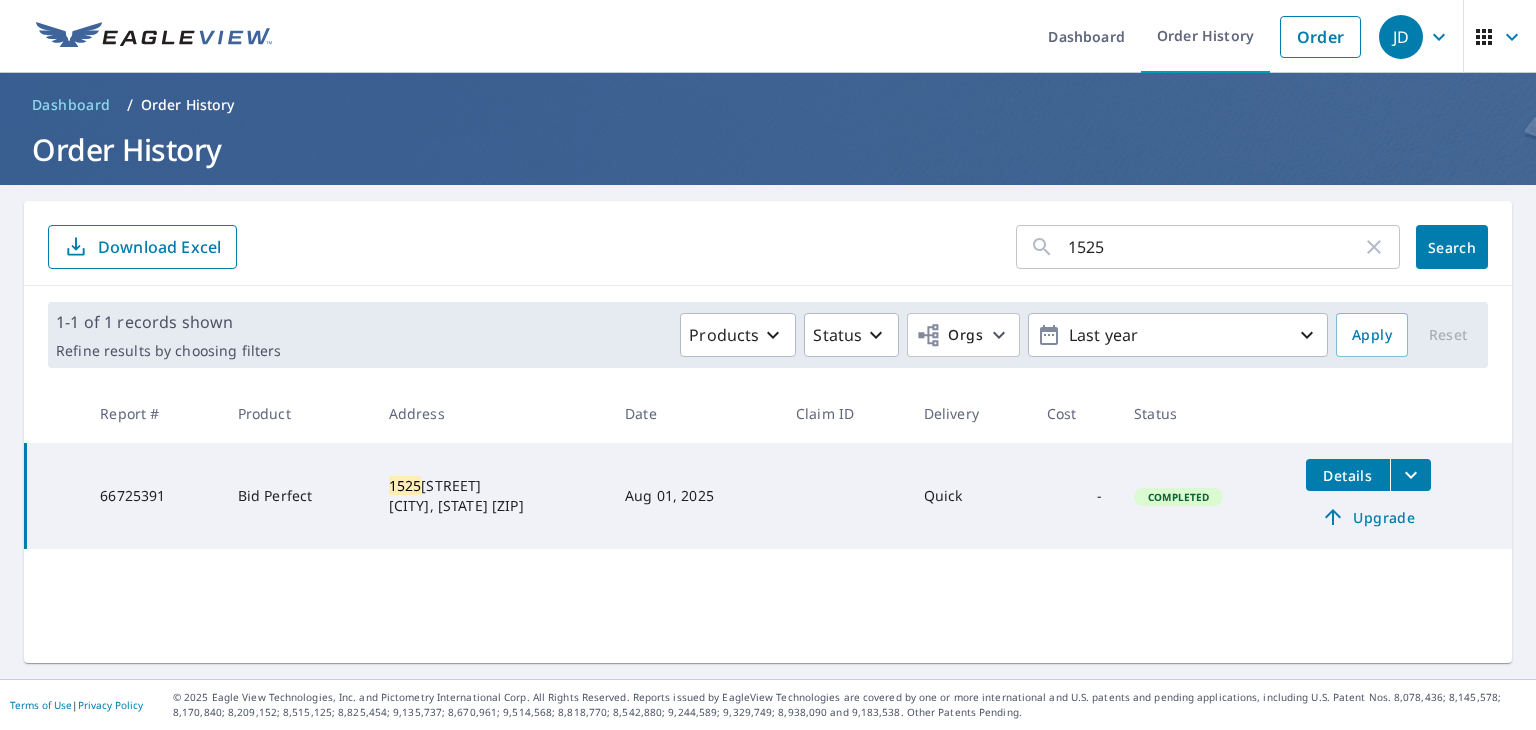 scroll, scrollTop: 0, scrollLeft: 0, axis: both 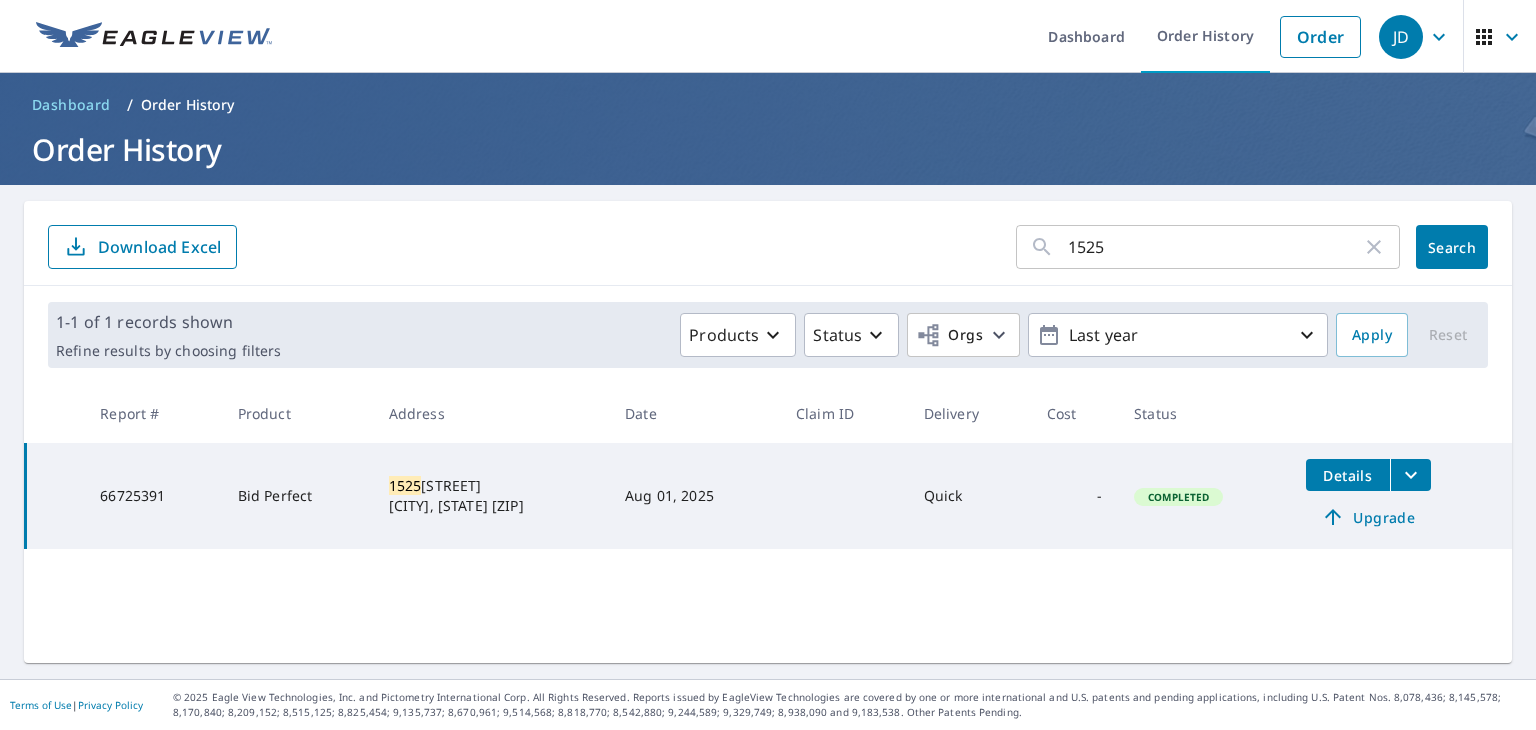 click on "Upgrade" at bounding box center (1368, 517) 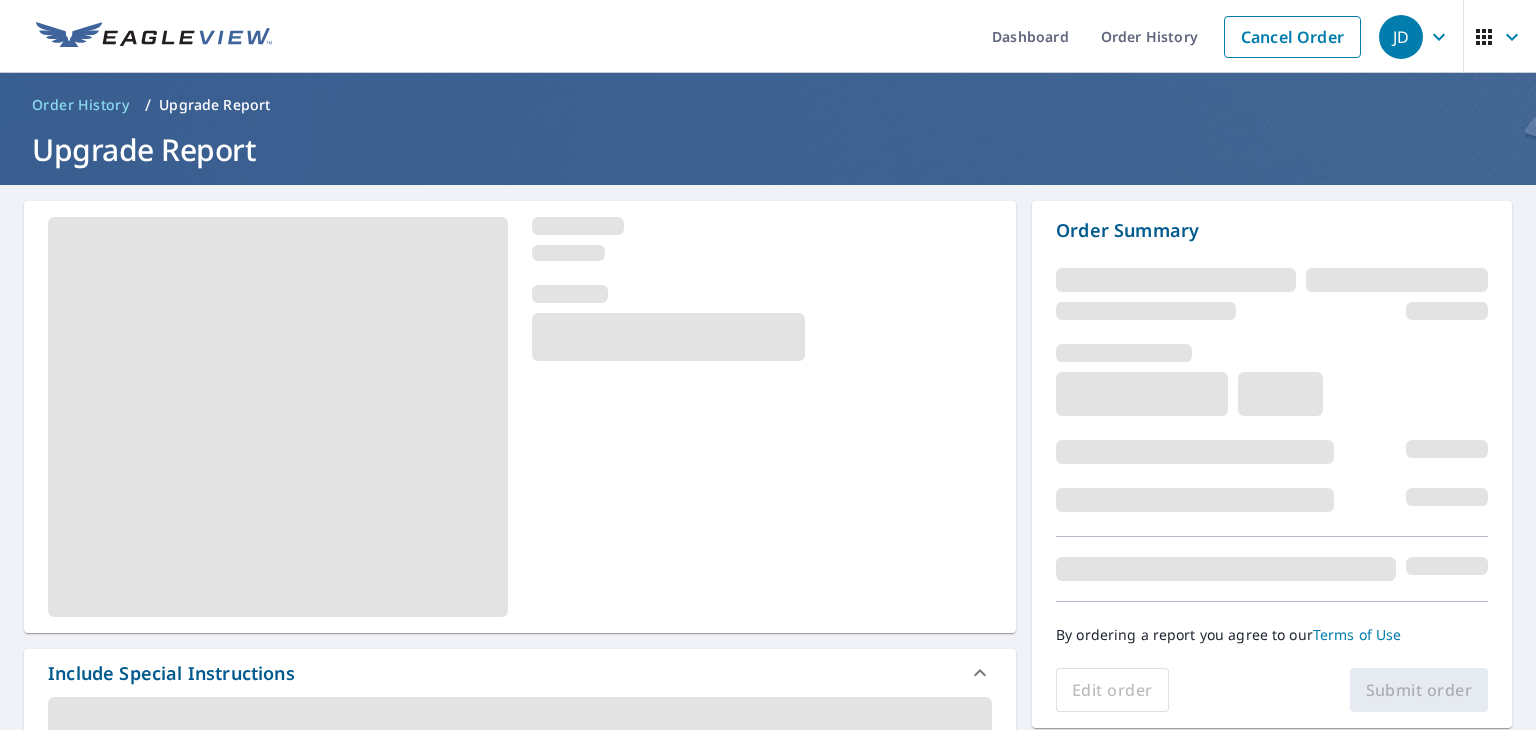 click on "Include Special Instructions Claim Information Email Recipients Substitutions and Customization Payment Information Order Summary By ordering a report you agree to our  Terms of Use Edit order Submit order" at bounding box center [768, 1015] 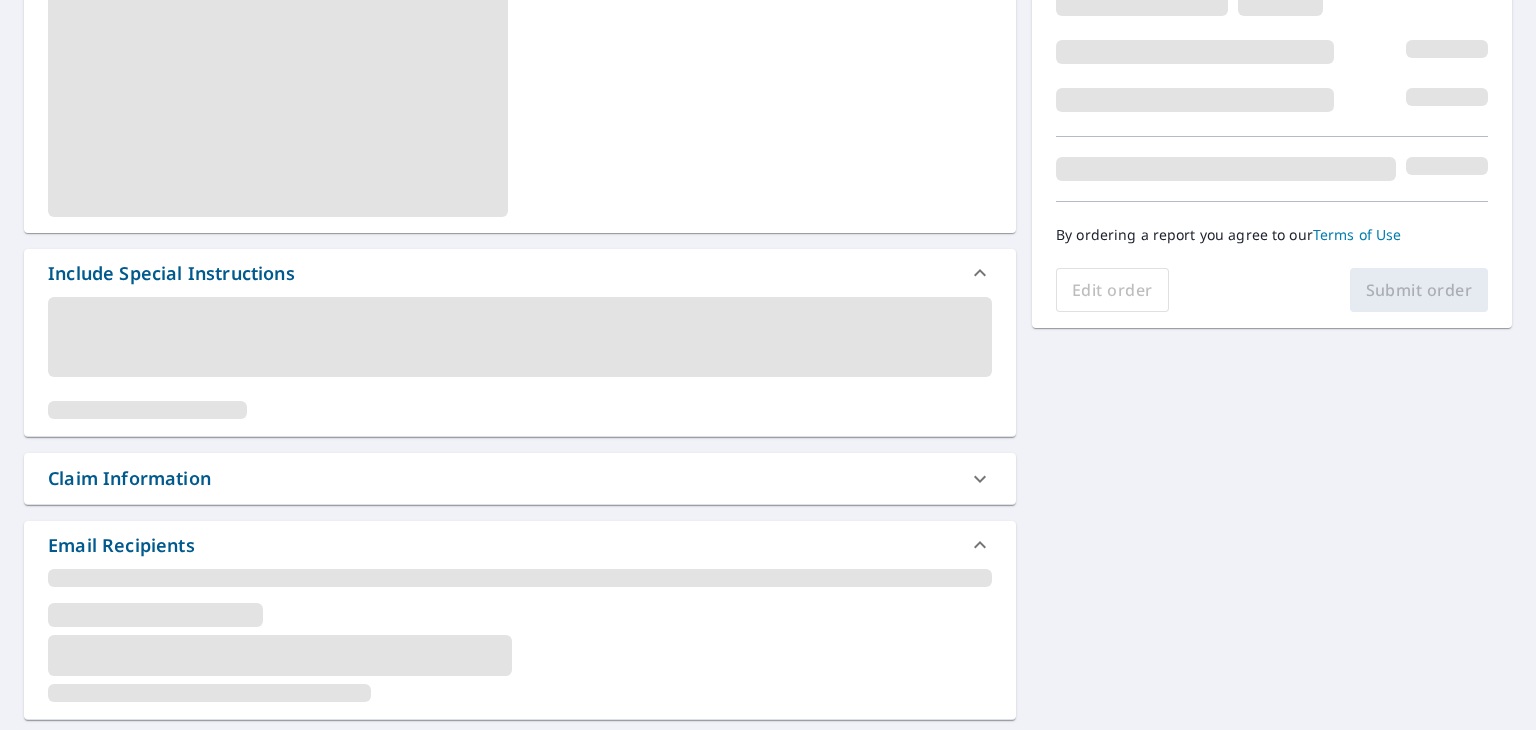 scroll, scrollTop: 0, scrollLeft: 0, axis: both 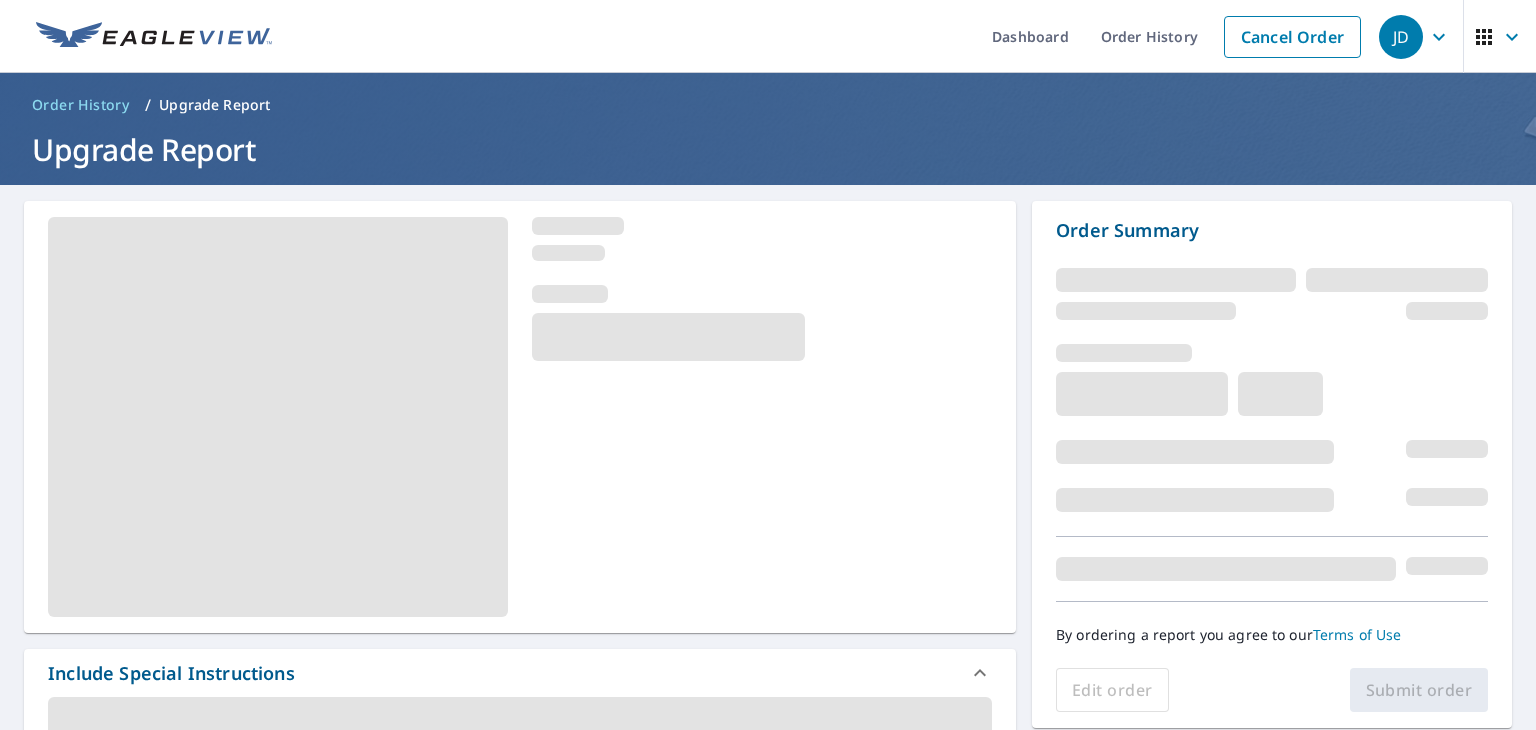 click on "Include Special Instructions Claim Information Email Recipients Substitutions and Customization Payment Information Order Summary By ordering a report you agree to our  Terms of Use Edit order Submit order" at bounding box center (768, 1015) 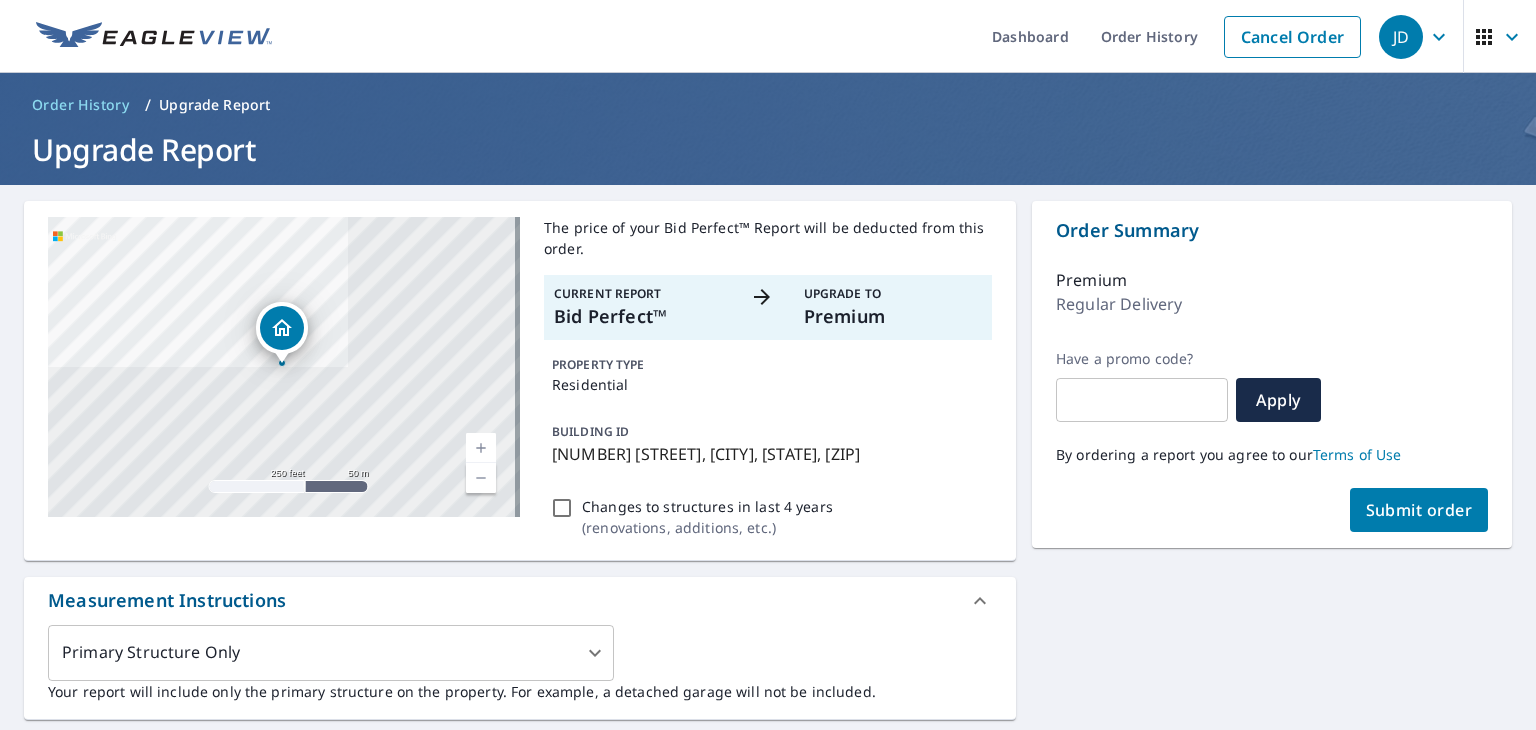 click on "1525 E Twistwood Dr Hayden, ID 83835 Aerial Road A standard road map Aerial A detailed look from above Labels Labels 250 feet 50 m © 2025 TomTom, © Vexcel Imaging, © 2025 Microsoft Corporation,  © OpenStreetMap Terms The price of your Bid Perfect™ Report will be deducted from this order. Current Report Bid Perfect™ Upgrade To Premium PROPERTY TYPE Residential BUILDING ID 1525 E Twistwood Dr, Hayden, ID, 83835 Changes to structures in last 4 years ( renovations, additions, etc. ) Measurement Instructions Primary Structure Only 2 ​ Your report will include only the primary structure on the property. For example, a detached garage will not be included. Include Special Instructions x ​ Claim Information Claim number ​ Claim information ​ PO number ​ Date of loss ​ Cat ID ​ Email Recipients Your reports will be sent to  westernroofs@protonmail.com   Edit Contact Information. Send a copy of the report to: ​ Substitutions and Customization Roof measurement report substitutions Yes No Ask Yes" at bounding box center [768, 796] 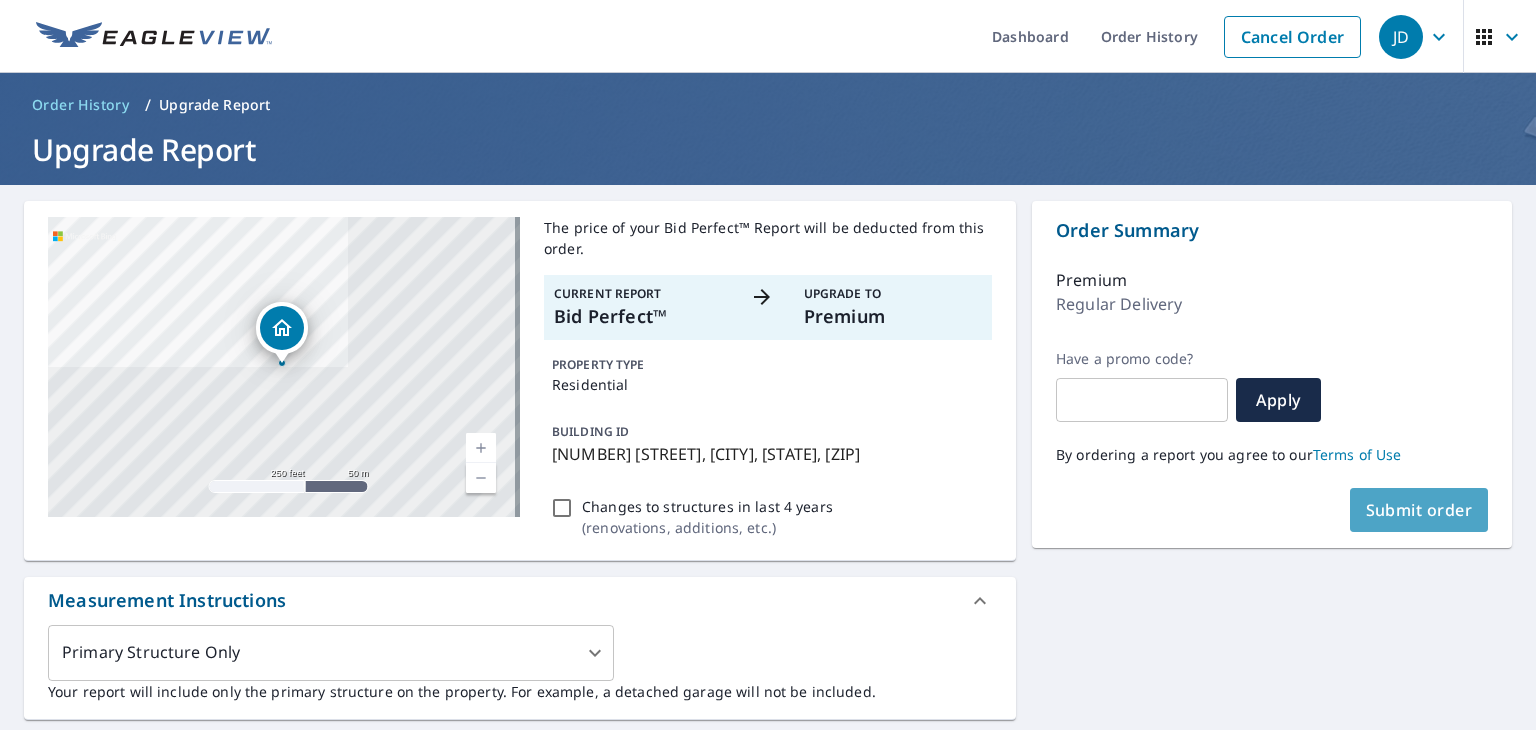 click on "Submit order" at bounding box center [1419, 510] 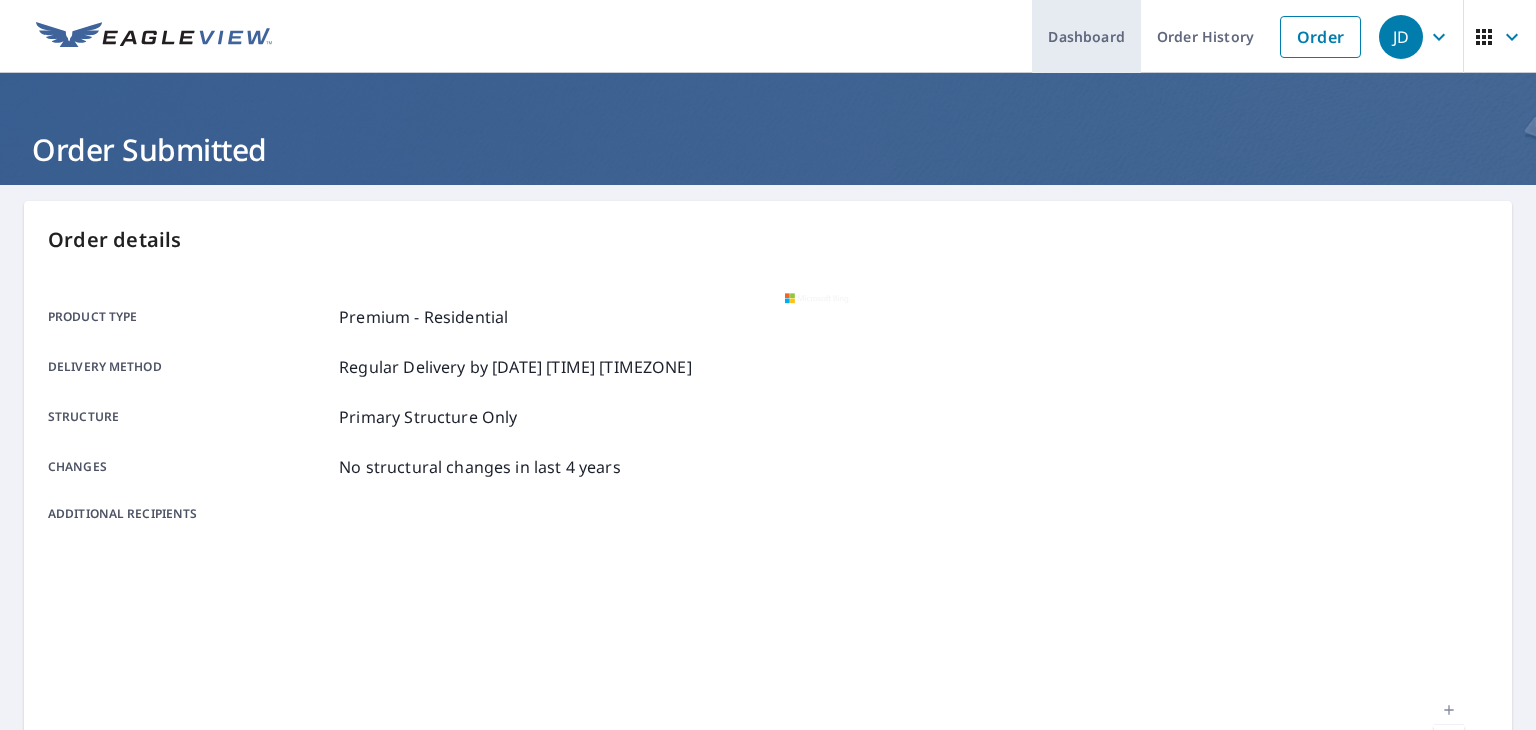 click on "Dashboard" at bounding box center [1086, 36] 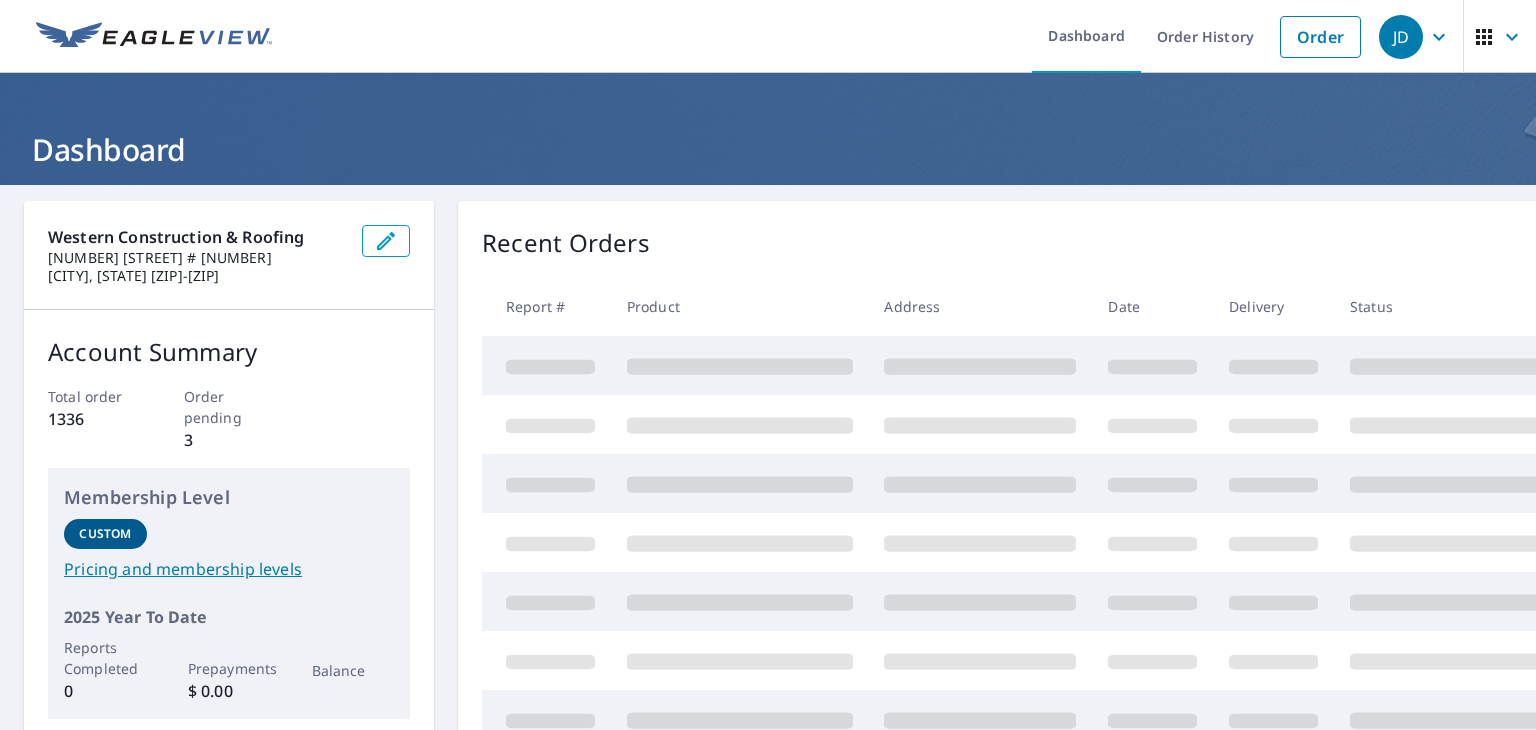 scroll, scrollTop: 0, scrollLeft: 127, axis: horizontal 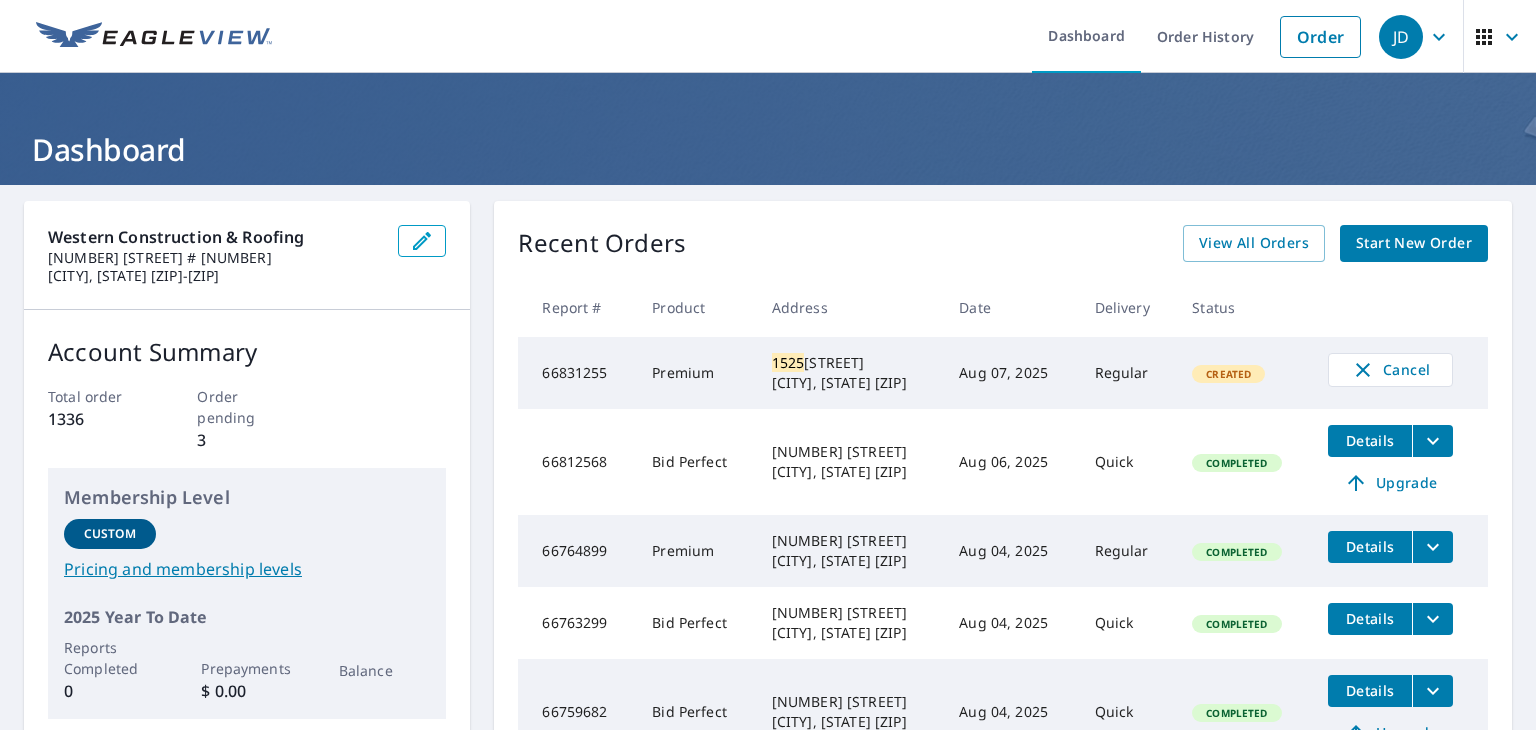 drag, startPoint x: 1449, startPoint y: 129, endPoint x: 1391, endPoint y: 158, distance: 64.84597 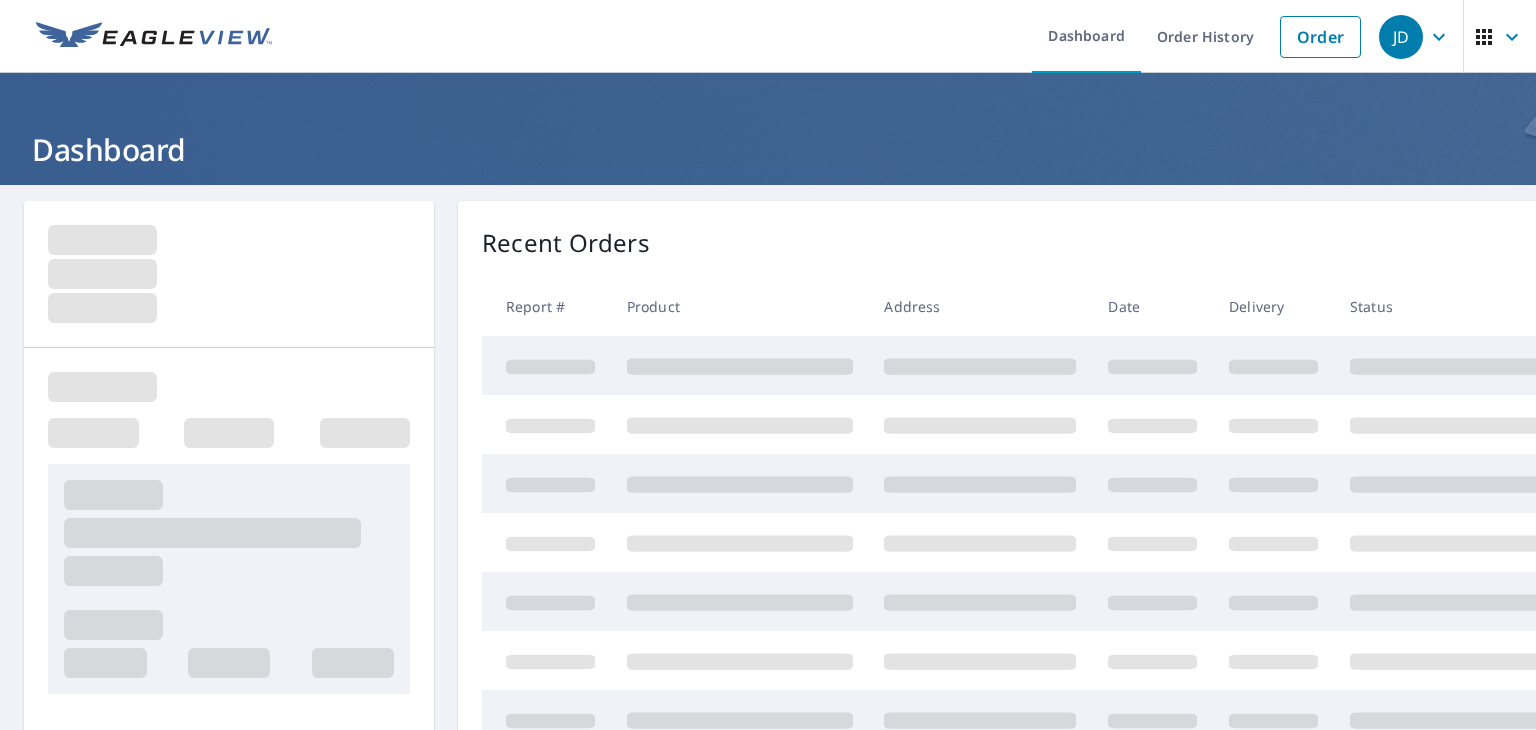 scroll, scrollTop: 0, scrollLeft: 0, axis: both 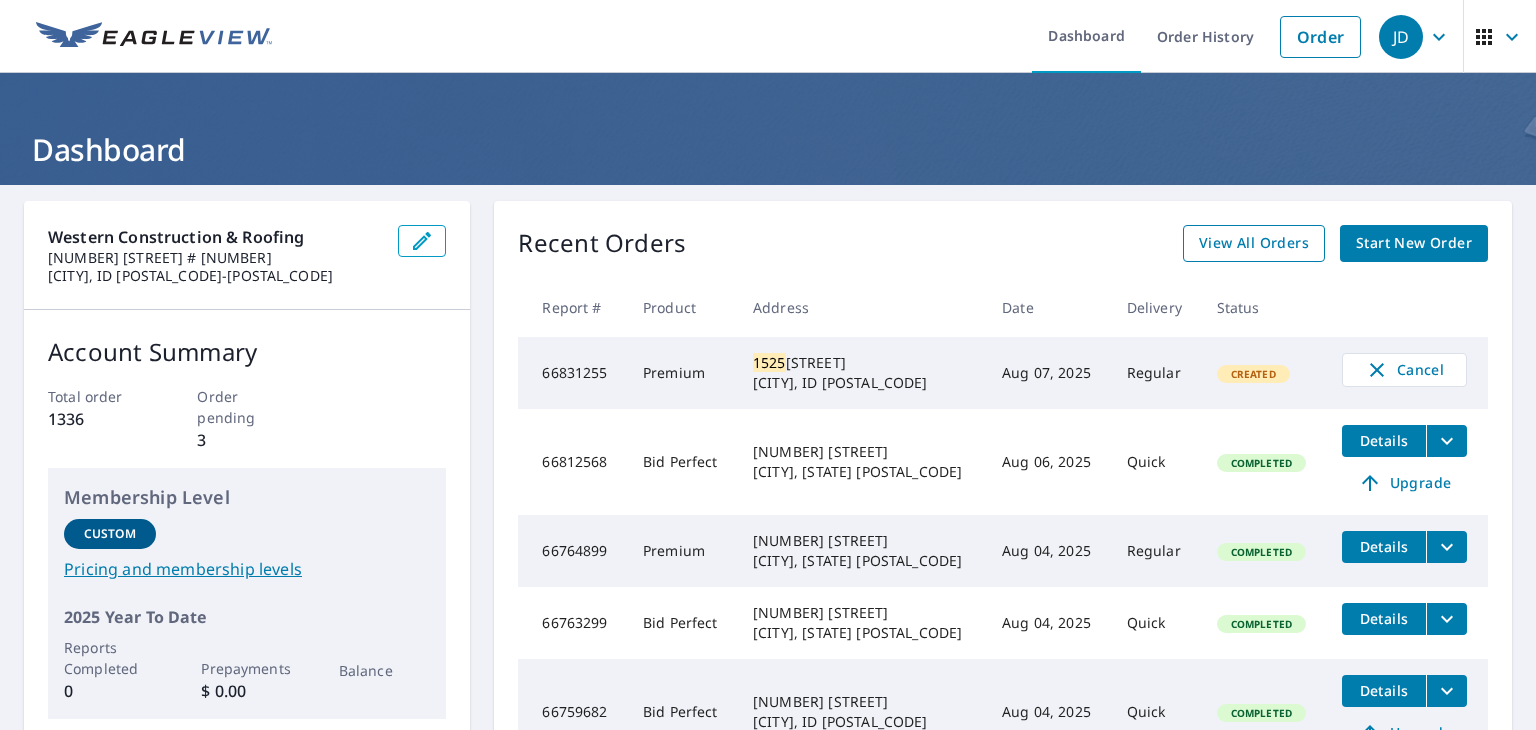 click on "View All Orders" at bounding box center (1254, 243) 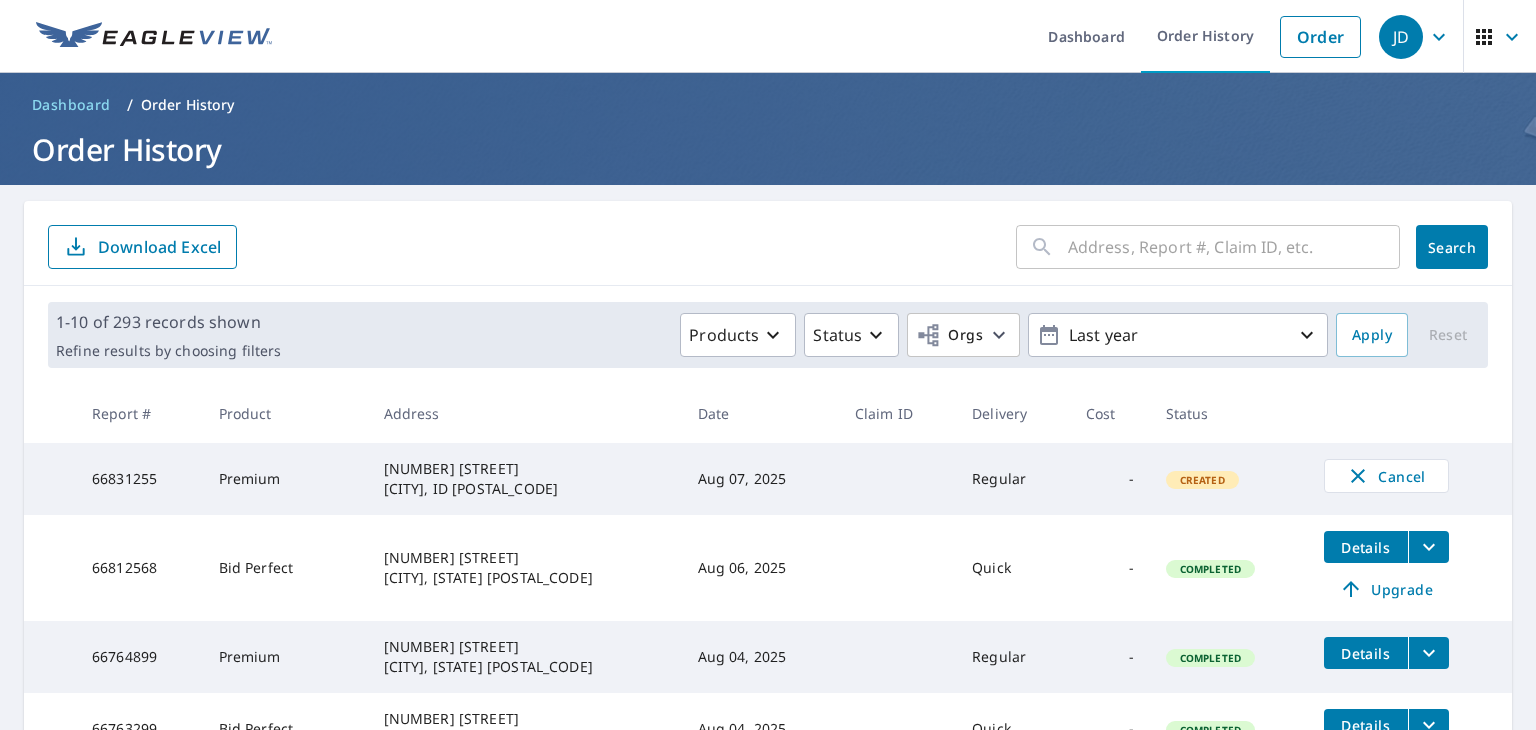 click at bounding box center [1234, 247] 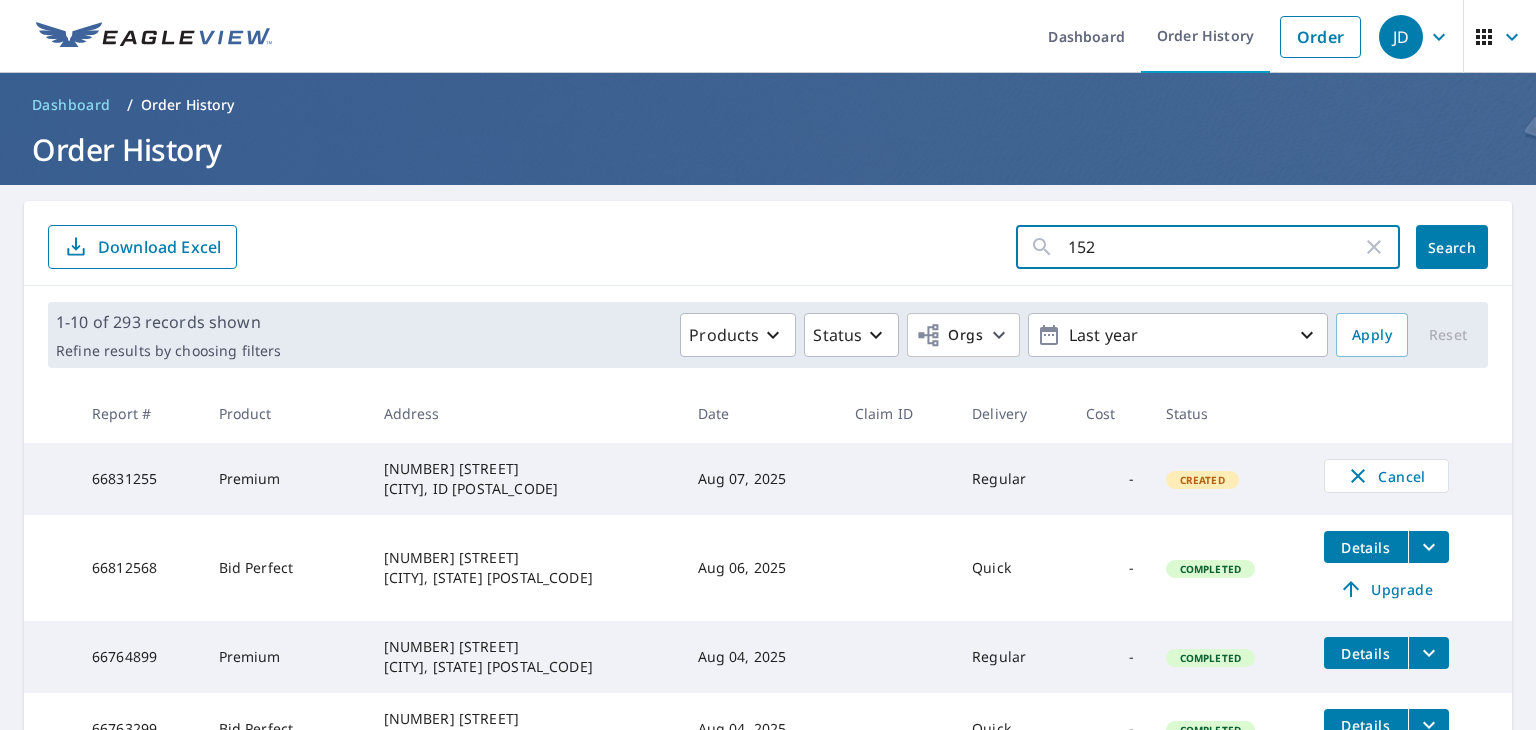 type on "1525" 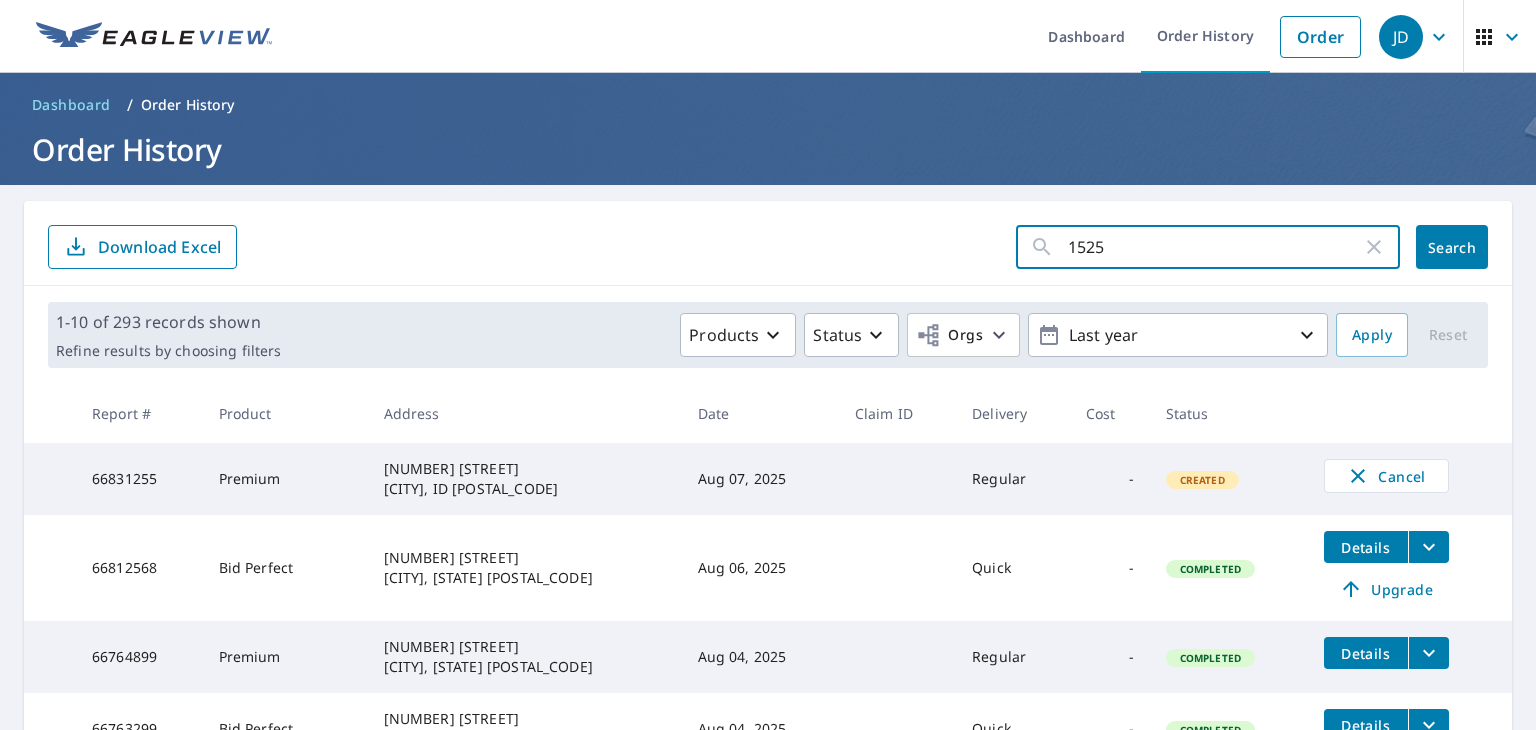 click on "Search" 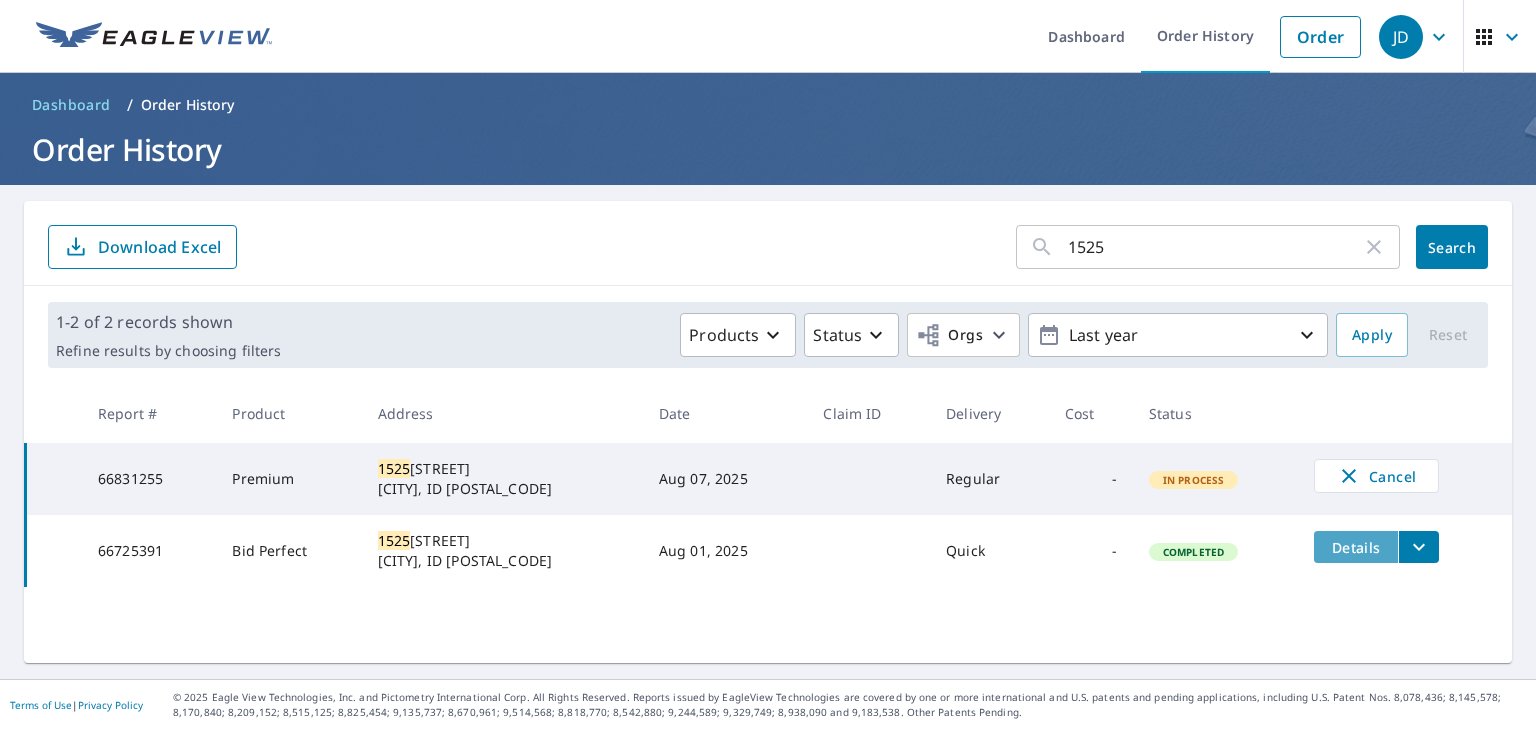 click on "Details" at bounding box center (1356, 547) 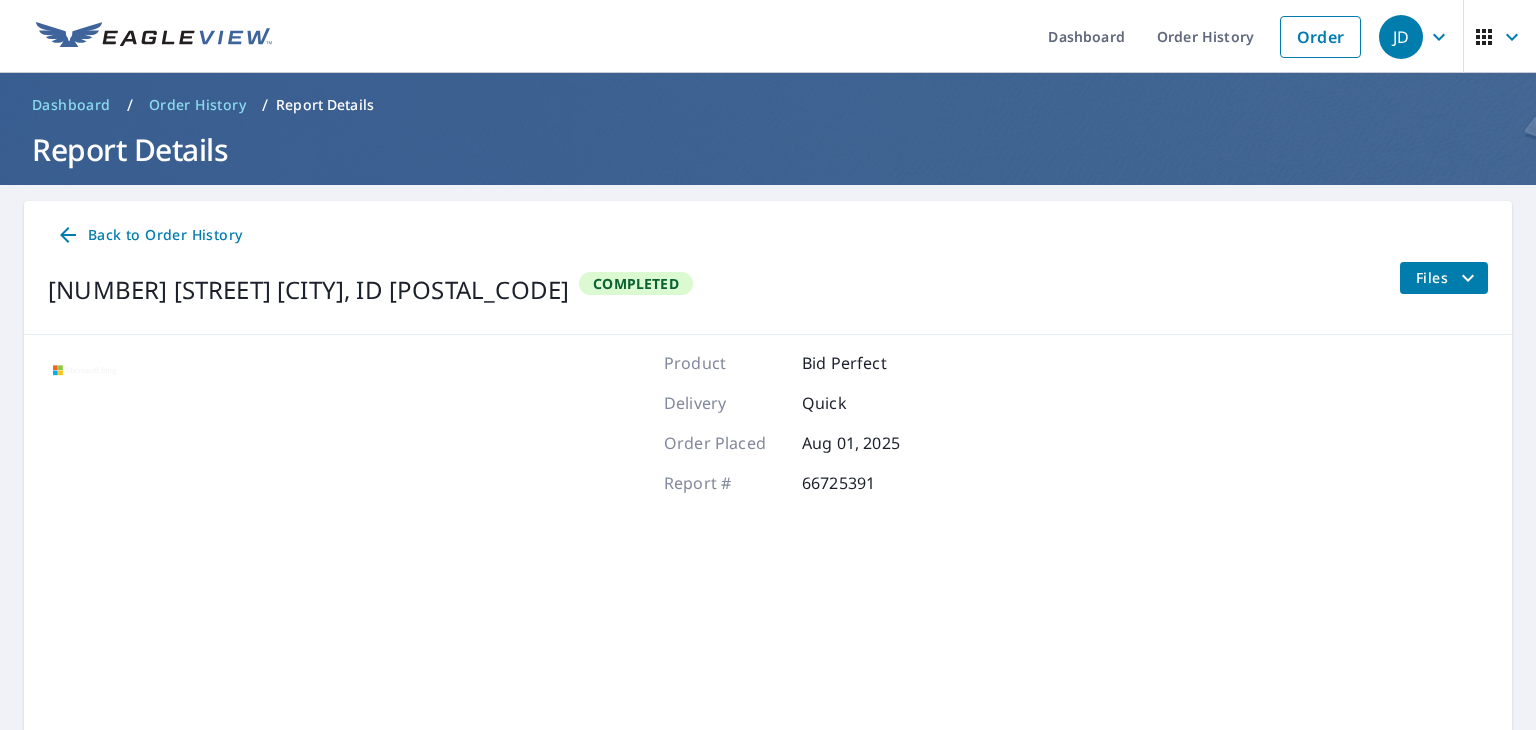 click 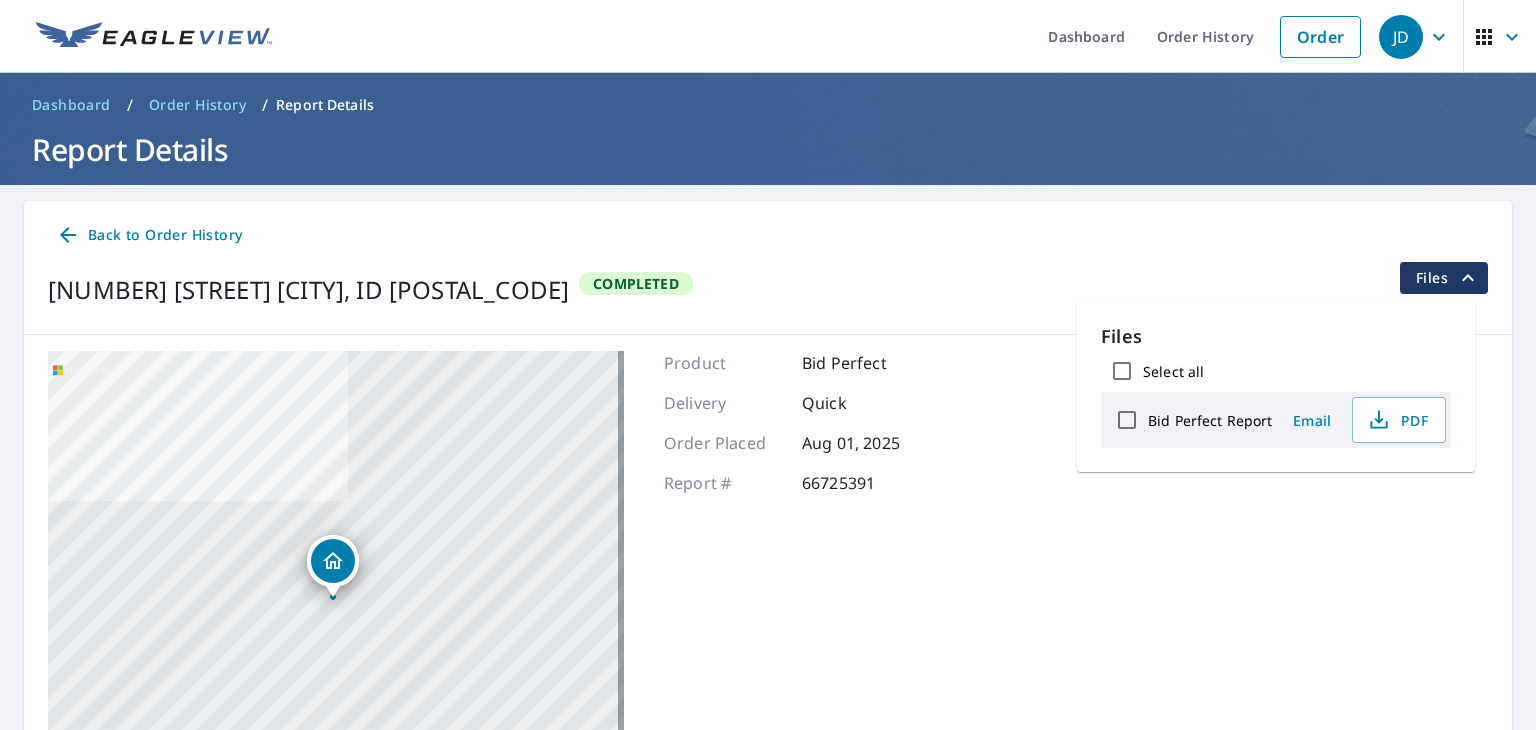 click on "1525 E Twistwood Dr Hayden, ID 83835 Aerial Road A standard road map Aerial A detailed look from above Labels Labels © 2025 TomTom, © Vexcel Imaging, © 2025 Microsoft Corporation,  © OpenStreetMap Terms Product Bid Perfect Delivery Quick Order Placed Aug 01, 2025 Report # 66725391" at bounding box center [768, 601] 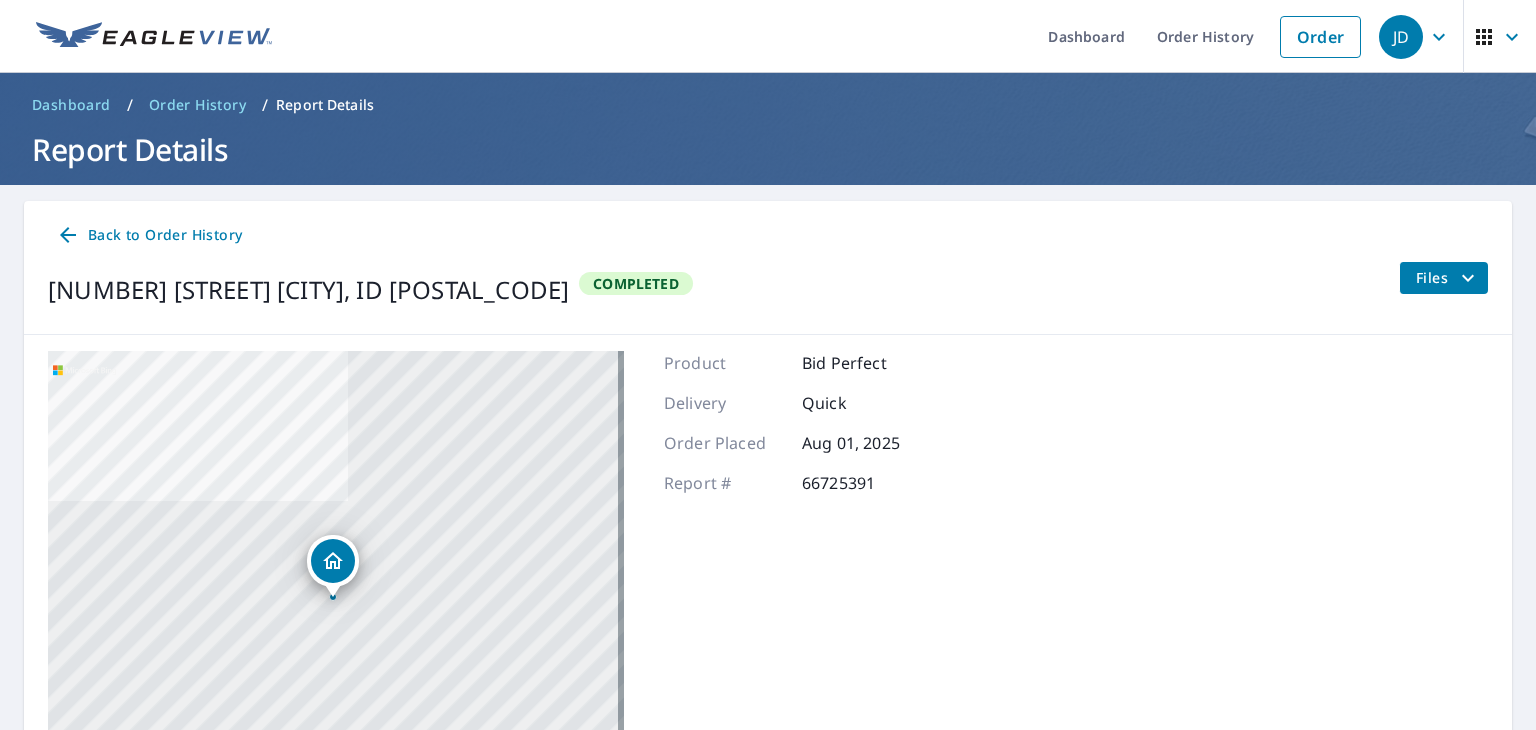 click 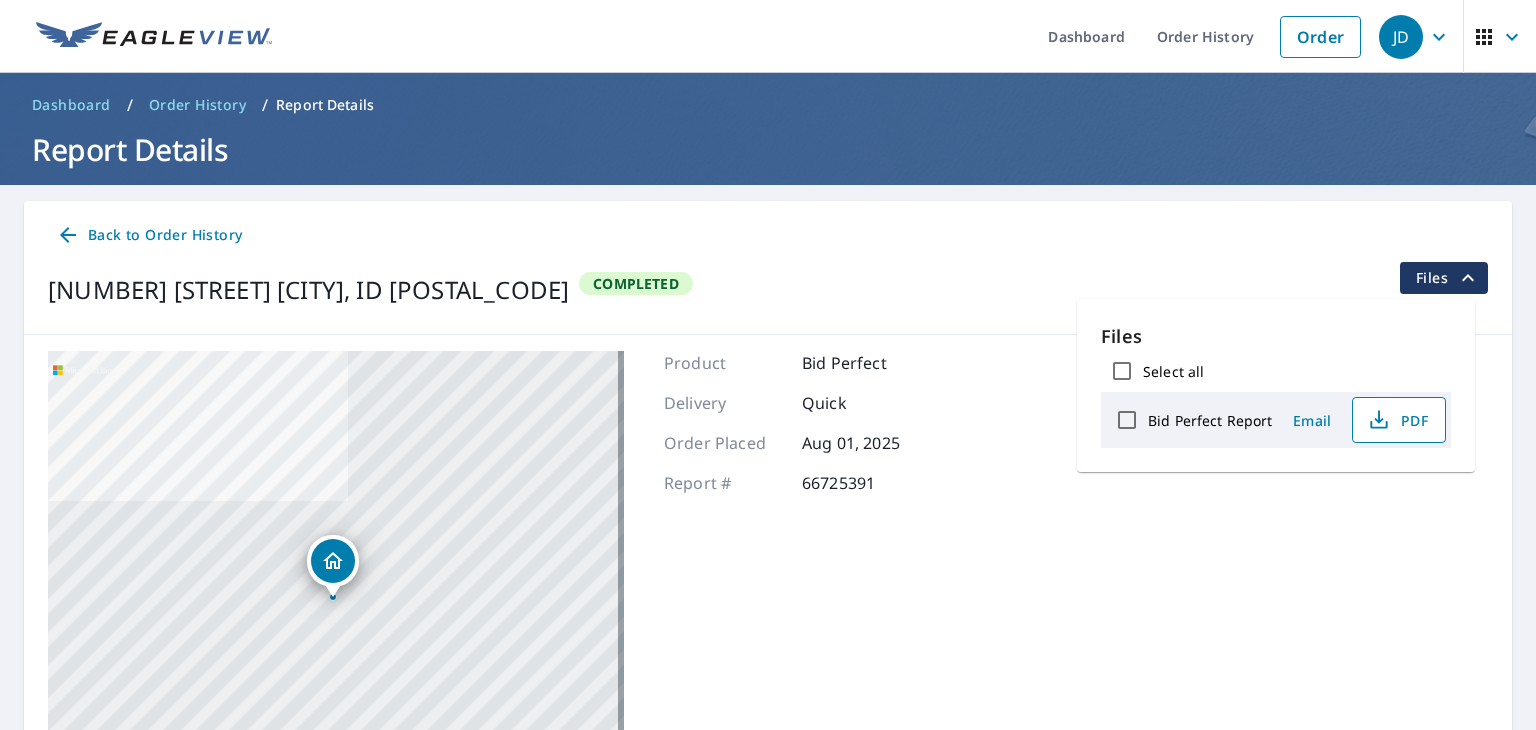 click on "PDF" at bounding box center (1397, 420) 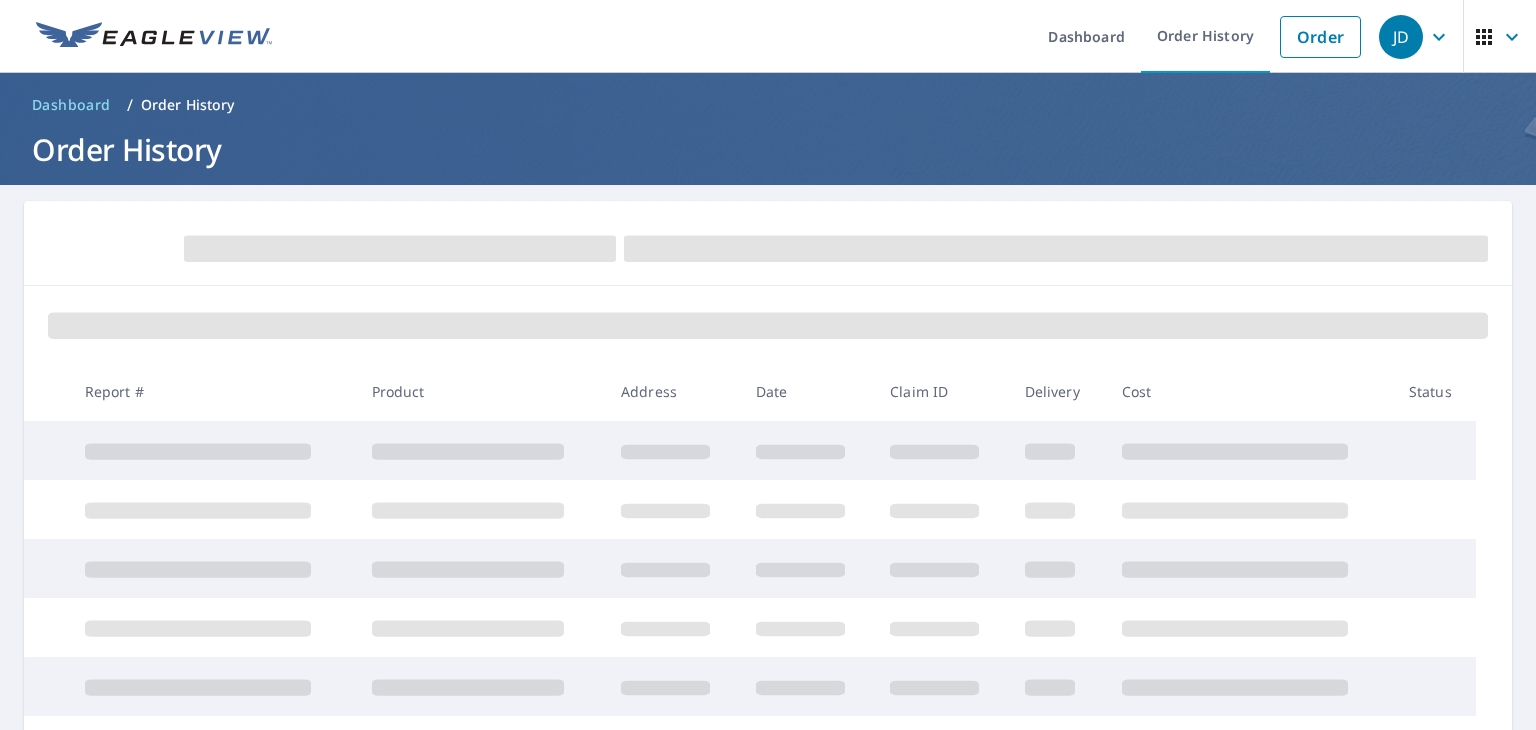 scroll, scrollTop: 0, scrollLeft: 0, axis: both 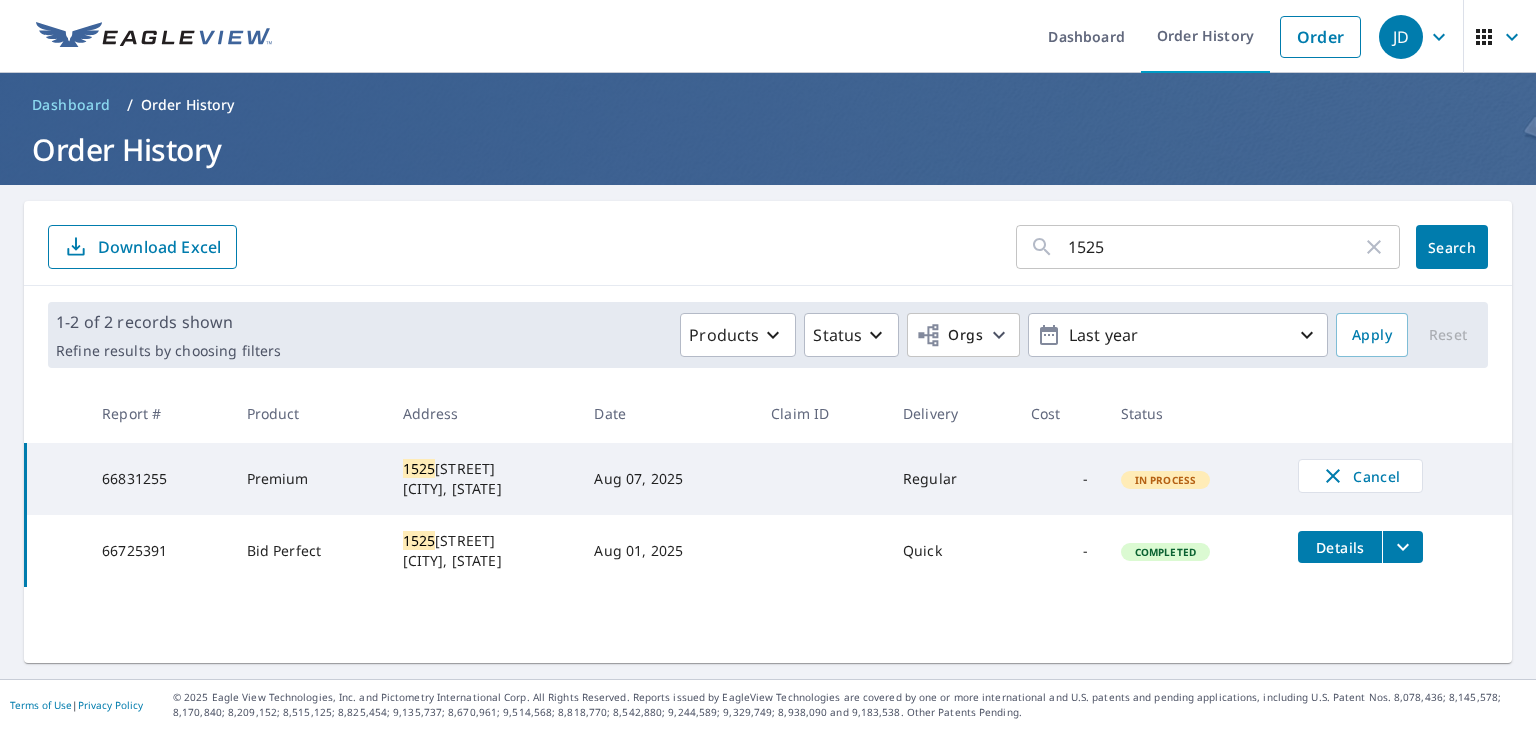 click on "Dashboard" at bounding box center (71, 105) 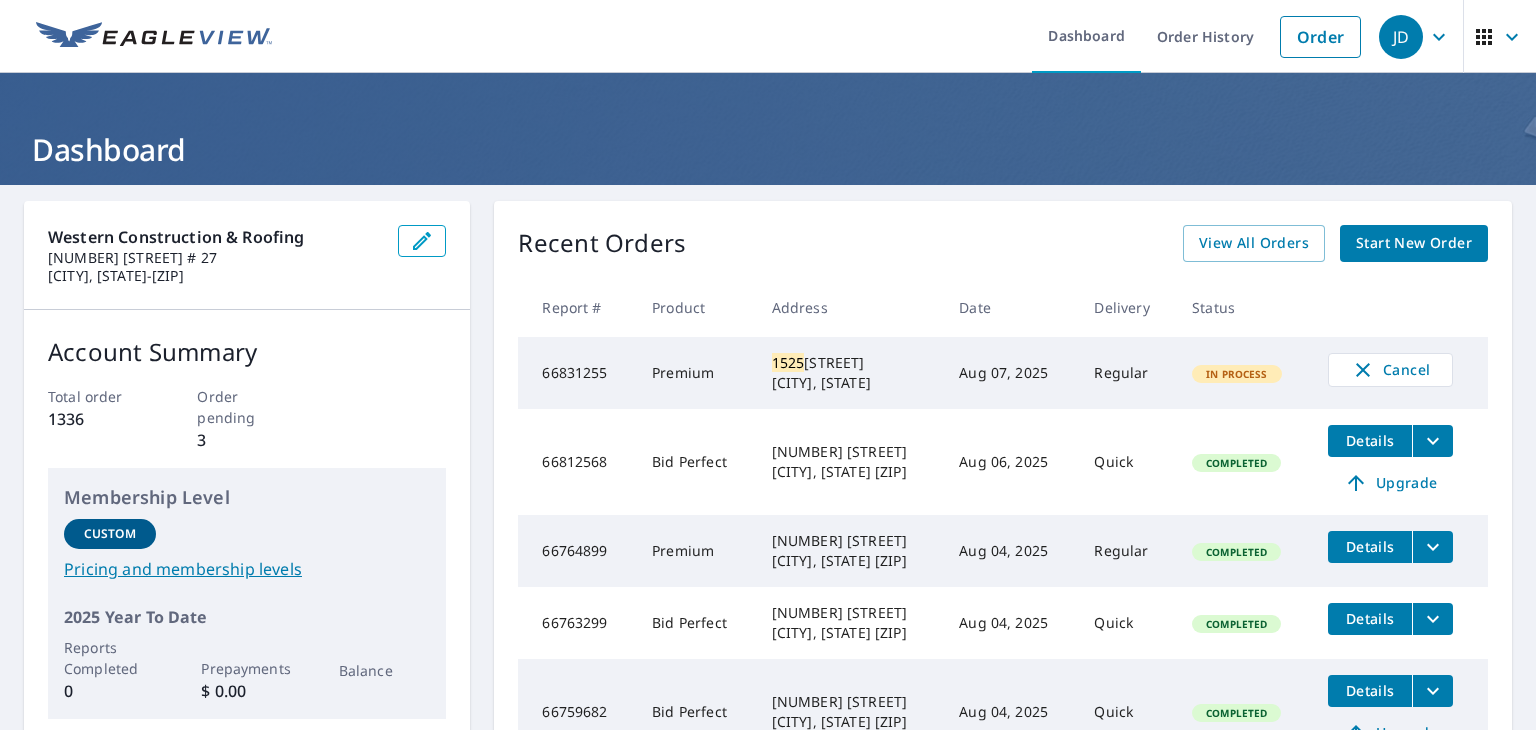drag, startPoint x: 877, startPoint y: 384, endPoint x: 749, endPoint y: 365, distance: 129.40247 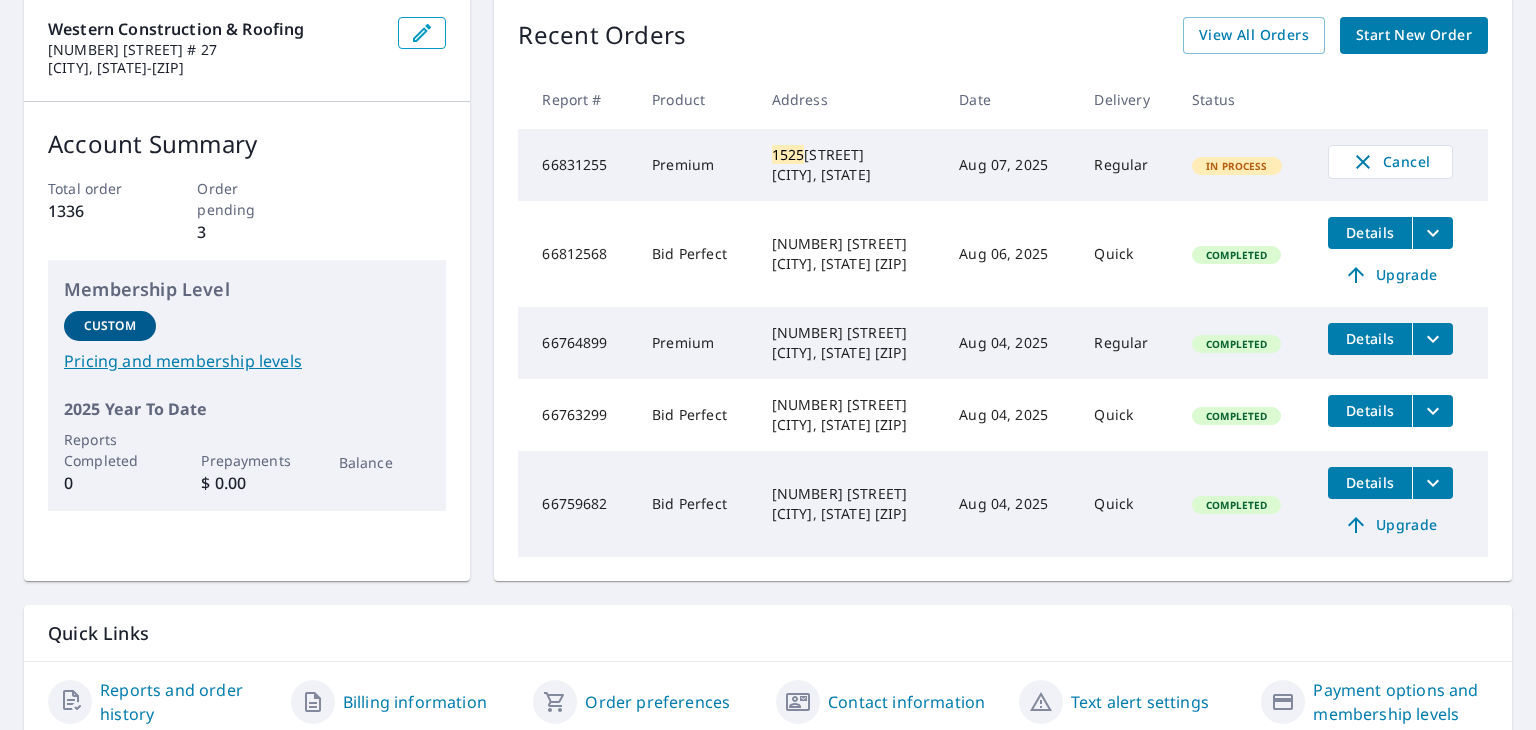 scroll, scrollTop: 0, scrollLeft: 0, axis: both 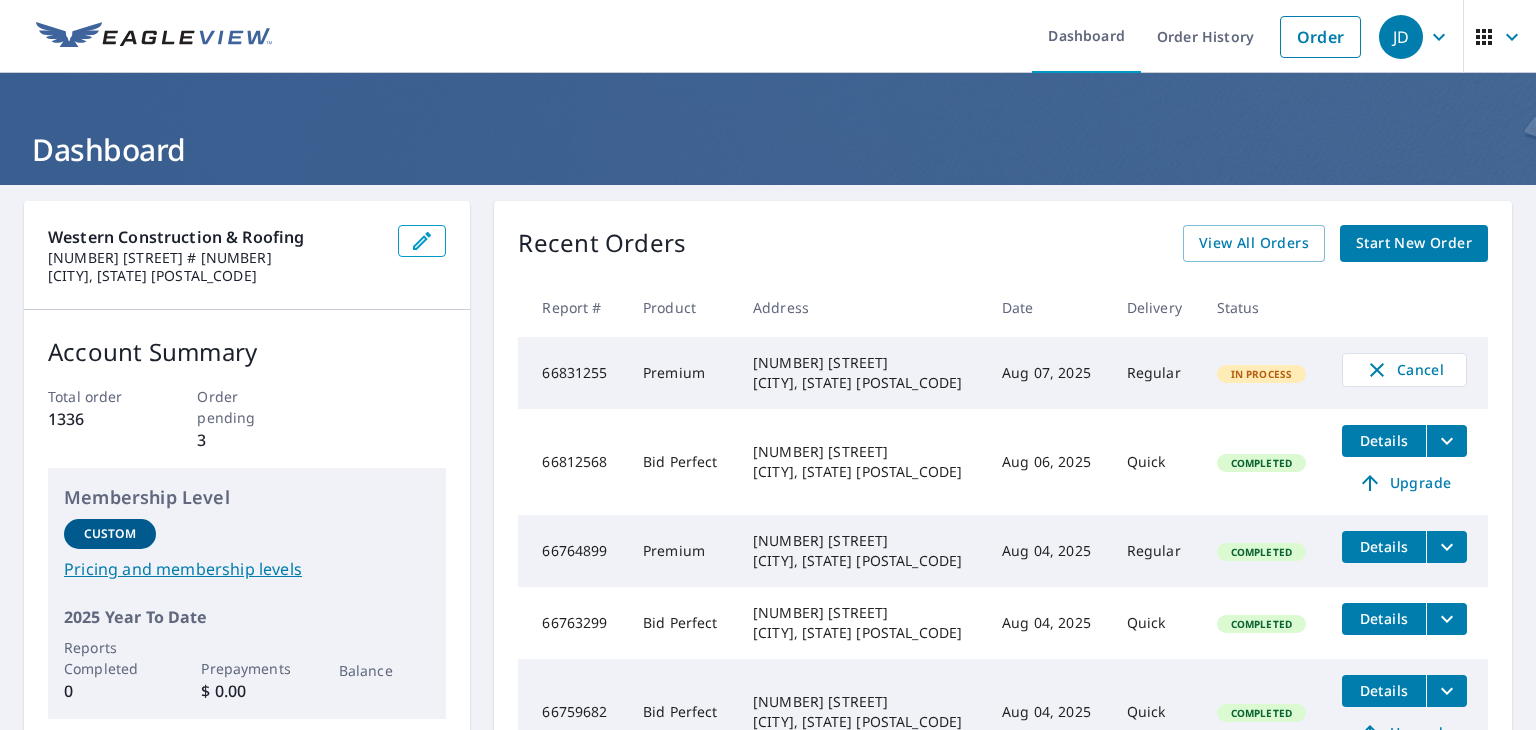 click on "Western Construction & Roofing" at bounding box center [215, 237] 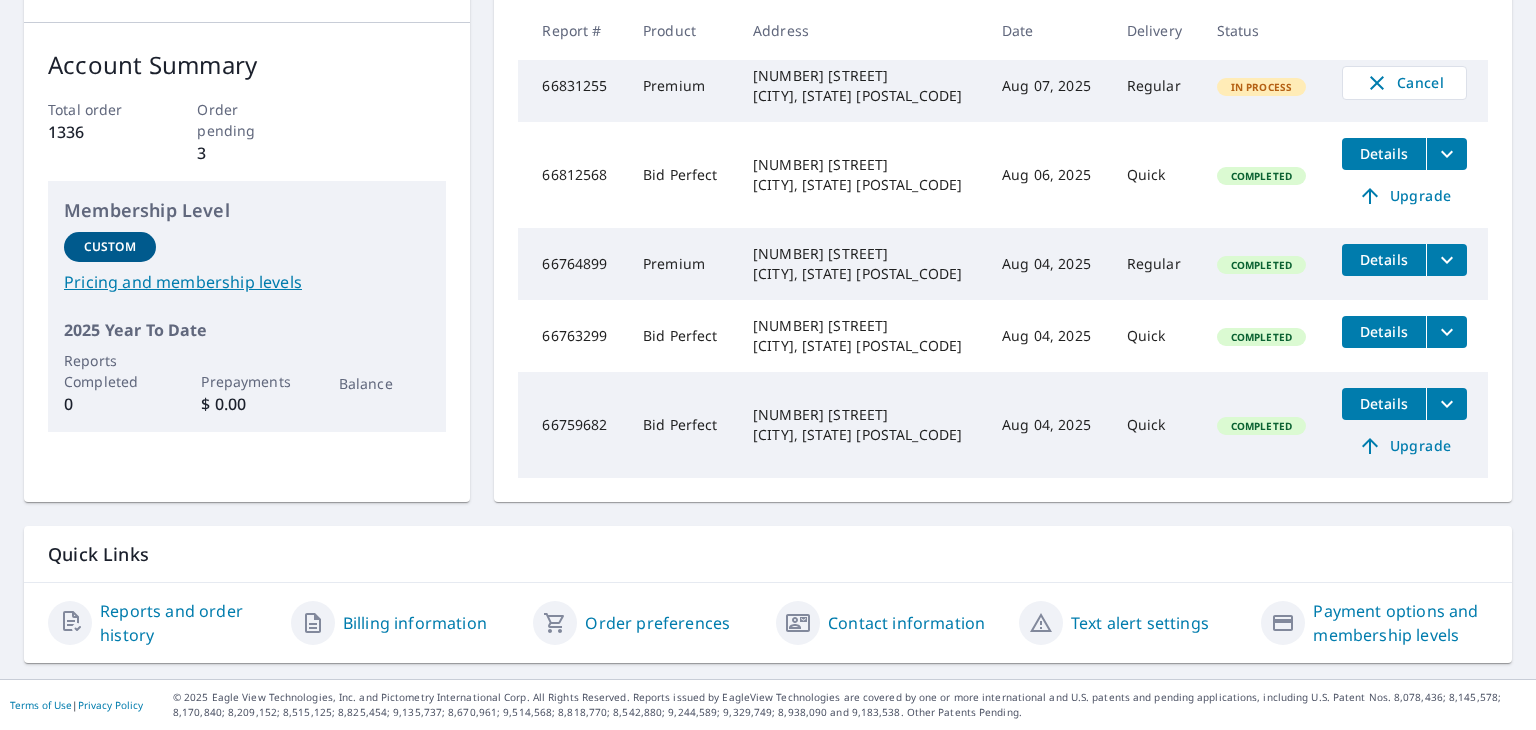 scroll, scrollTop: 100, scrollLeft: 0, axis: vertical 